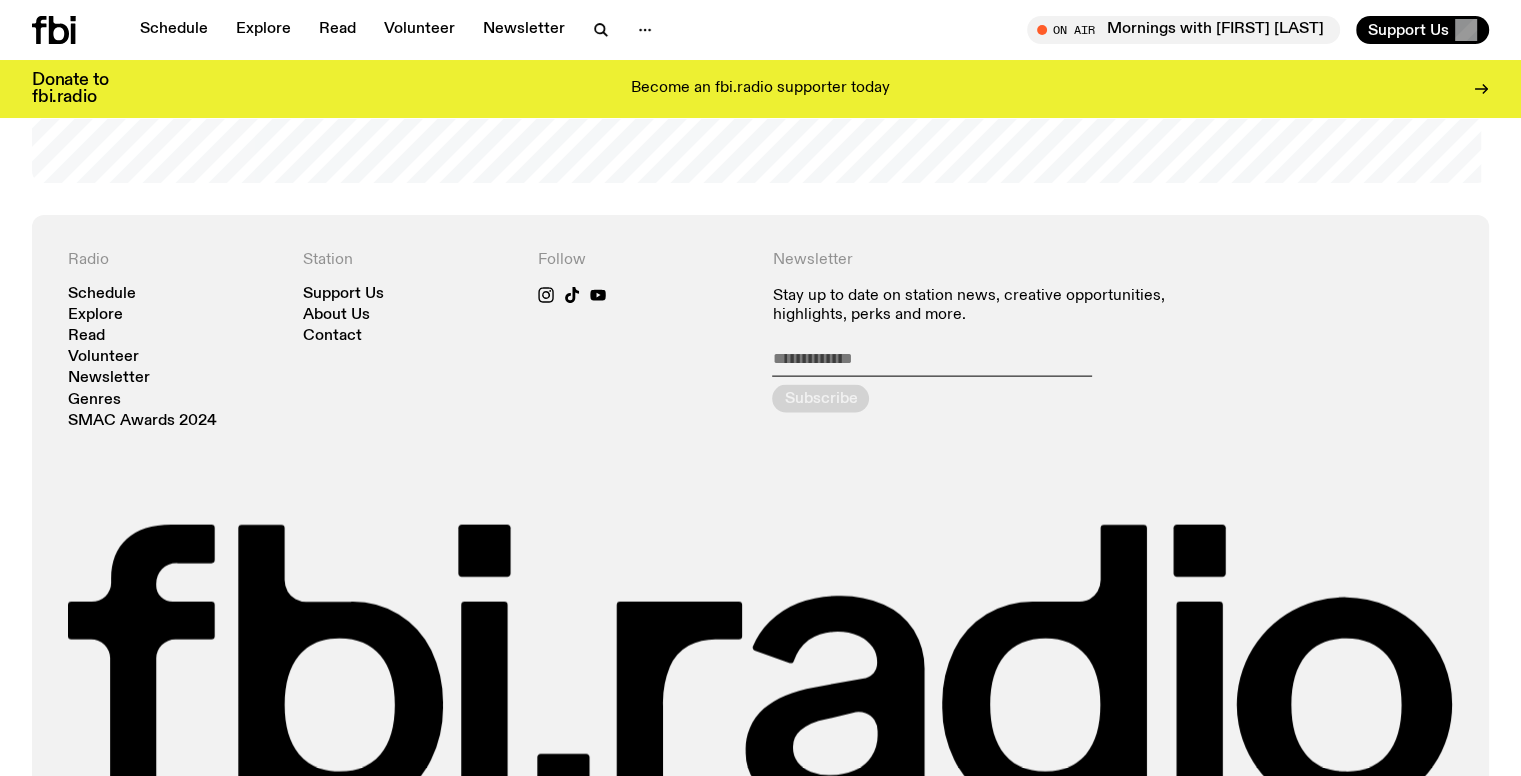 scroll, scrollTop: 4398, scrollLeft: 0, axis: vertical 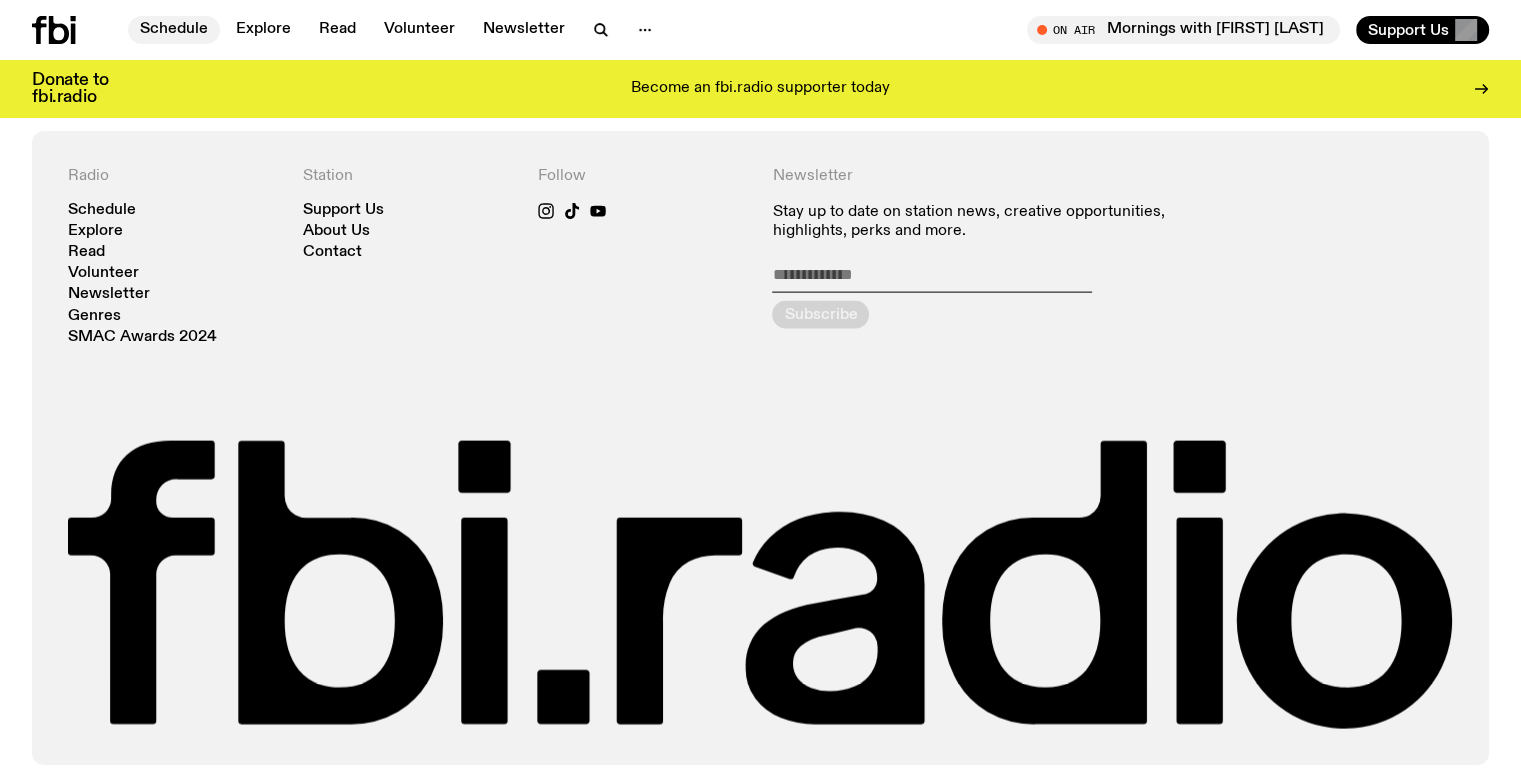click on "Schedule" at bounding box center [174, 30] 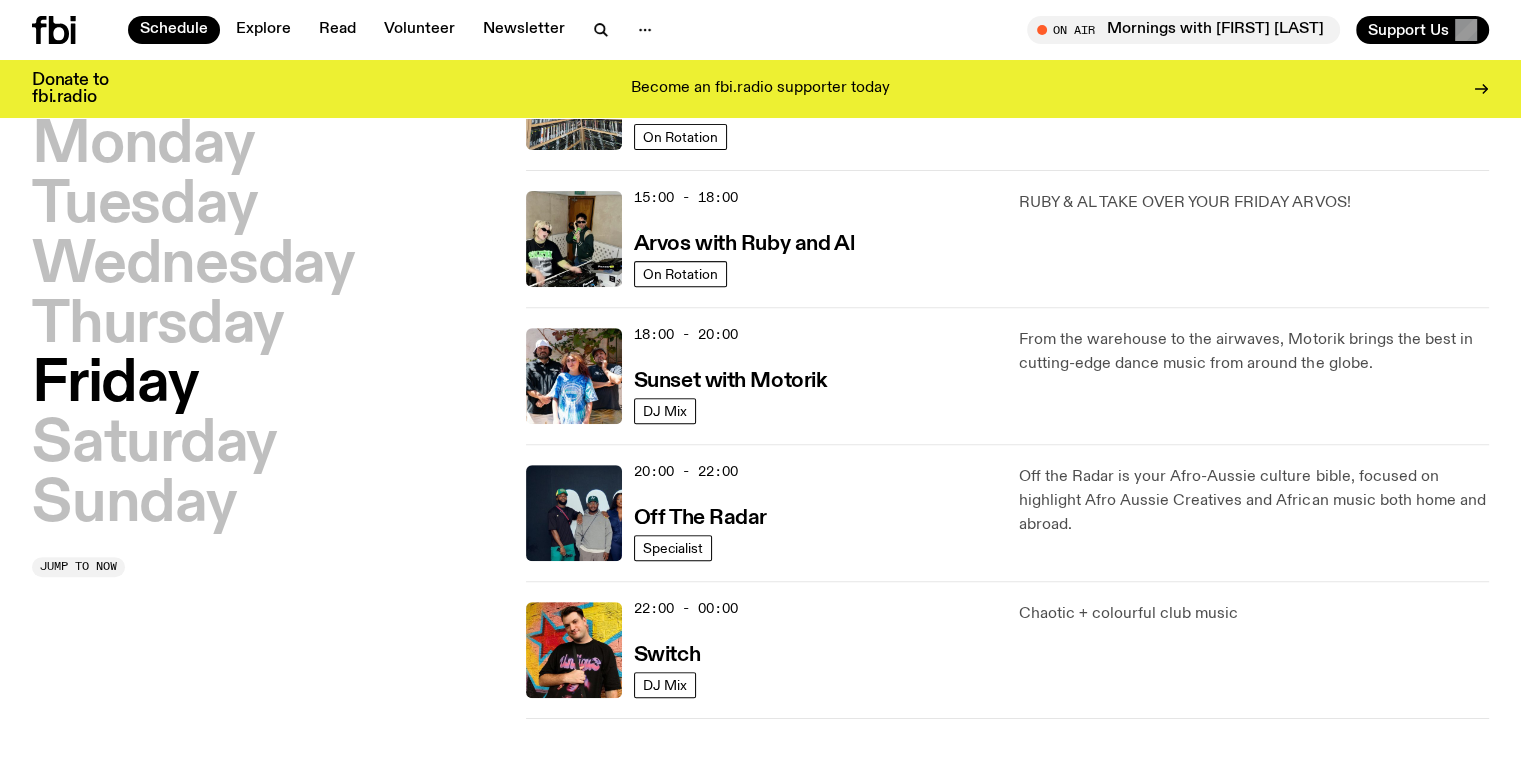 scroll, scrollTop: 676, scrollLeft: 0, axis: vertical 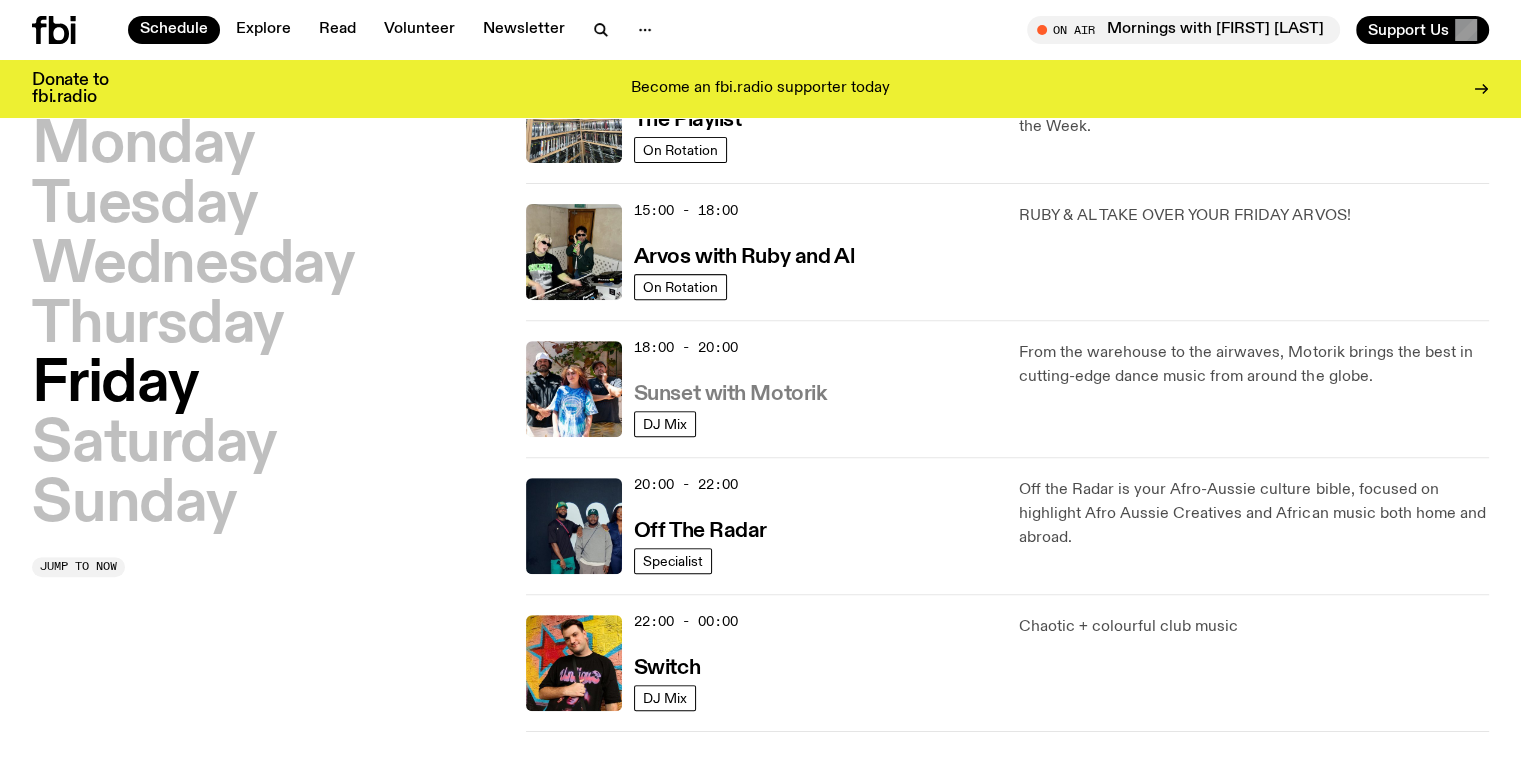 click on "Sunset with Motorik" at bounding box center [730, 394] 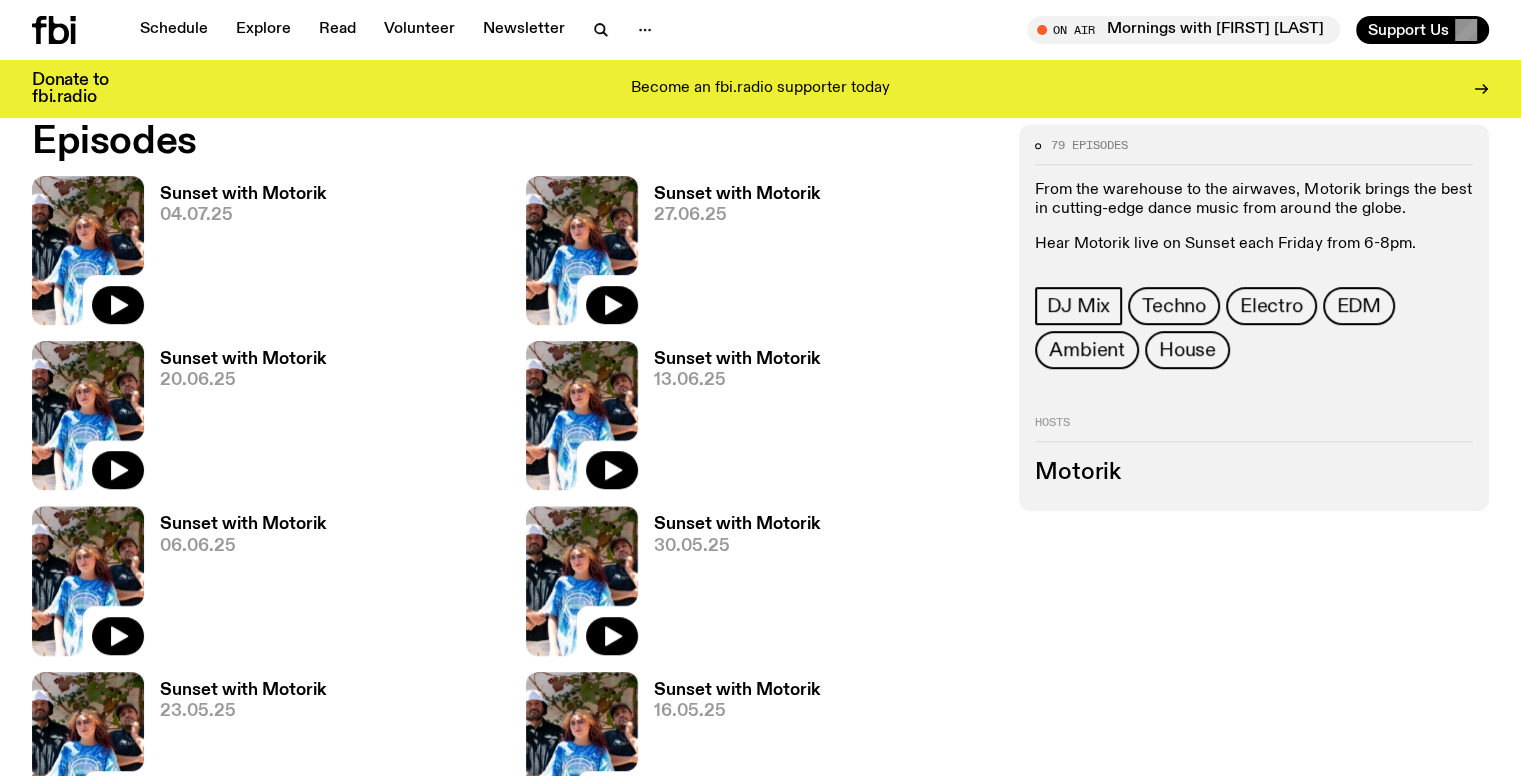 scroll, scrollTop: 1012, scrollLeft: 0, axis: vertical 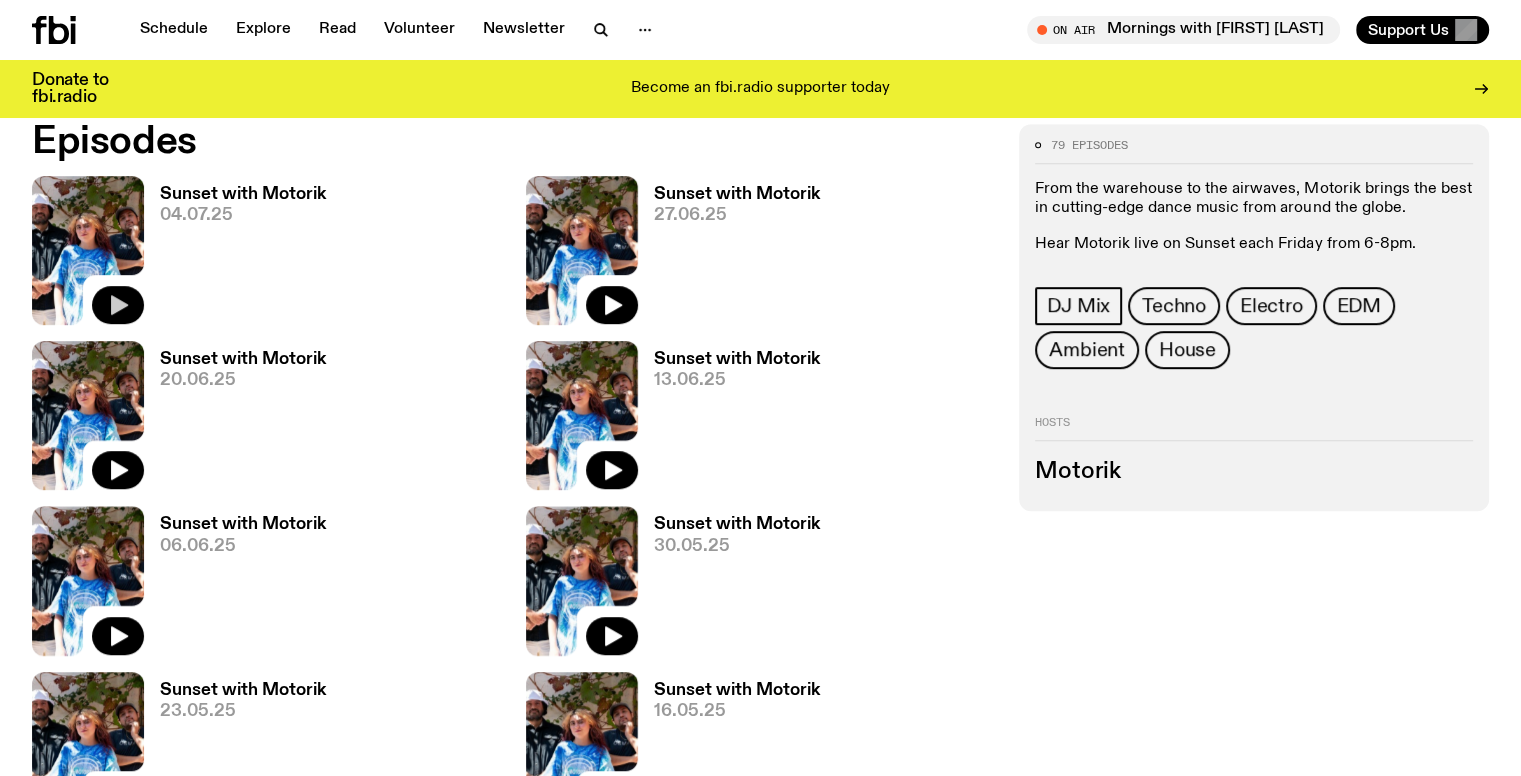 click 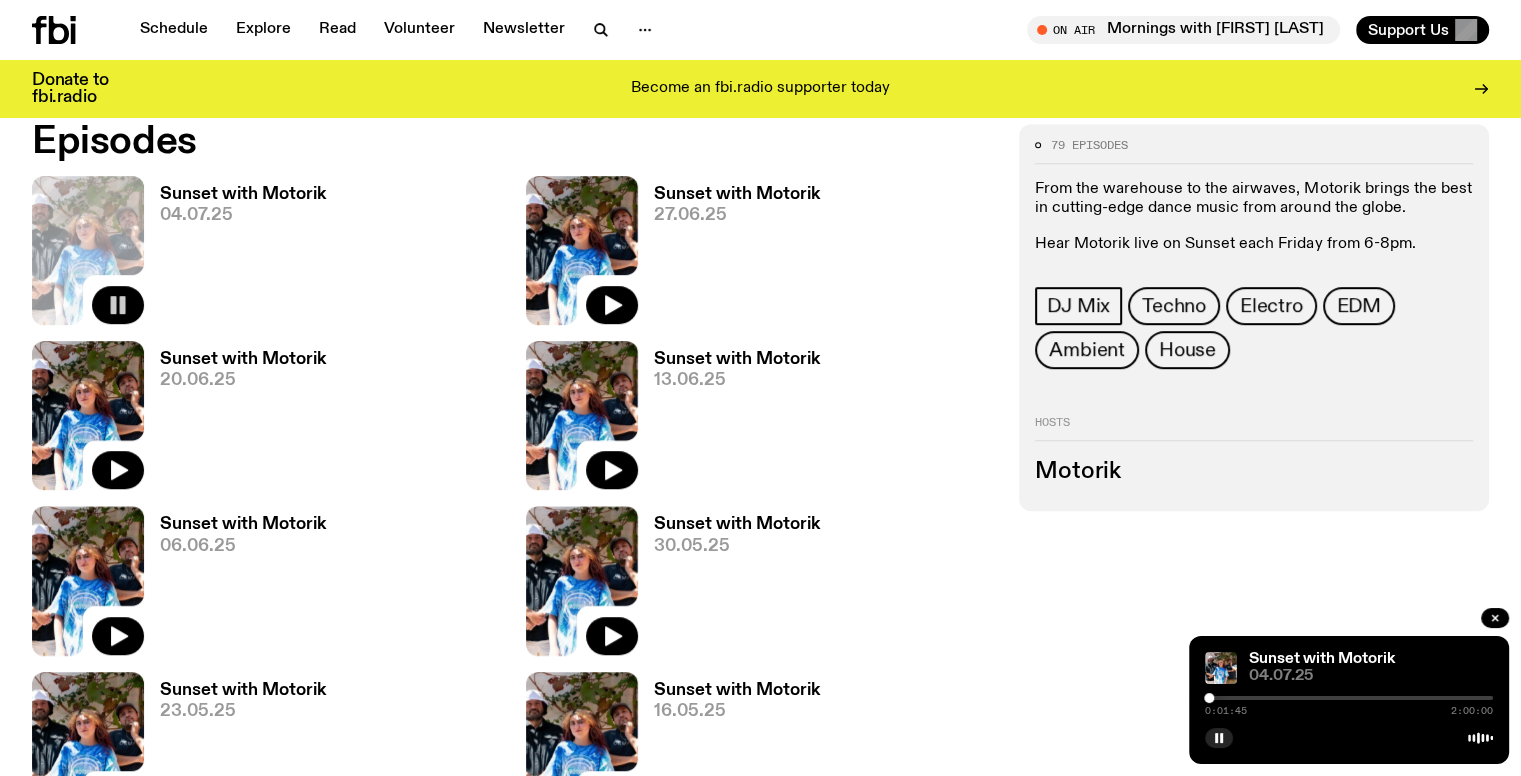 click at bounding box center [1209, 698] 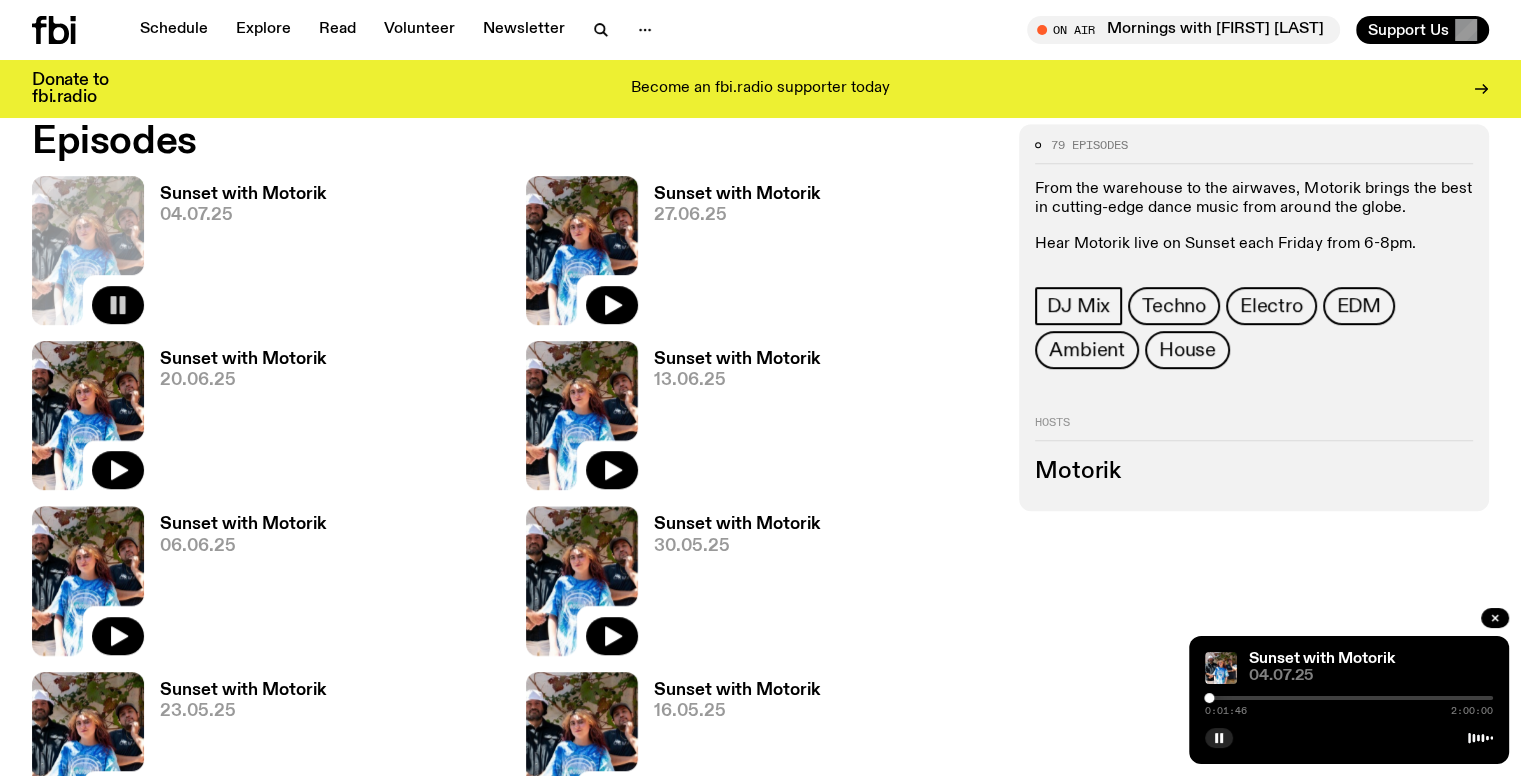 click at bounding box center (1349, 698) 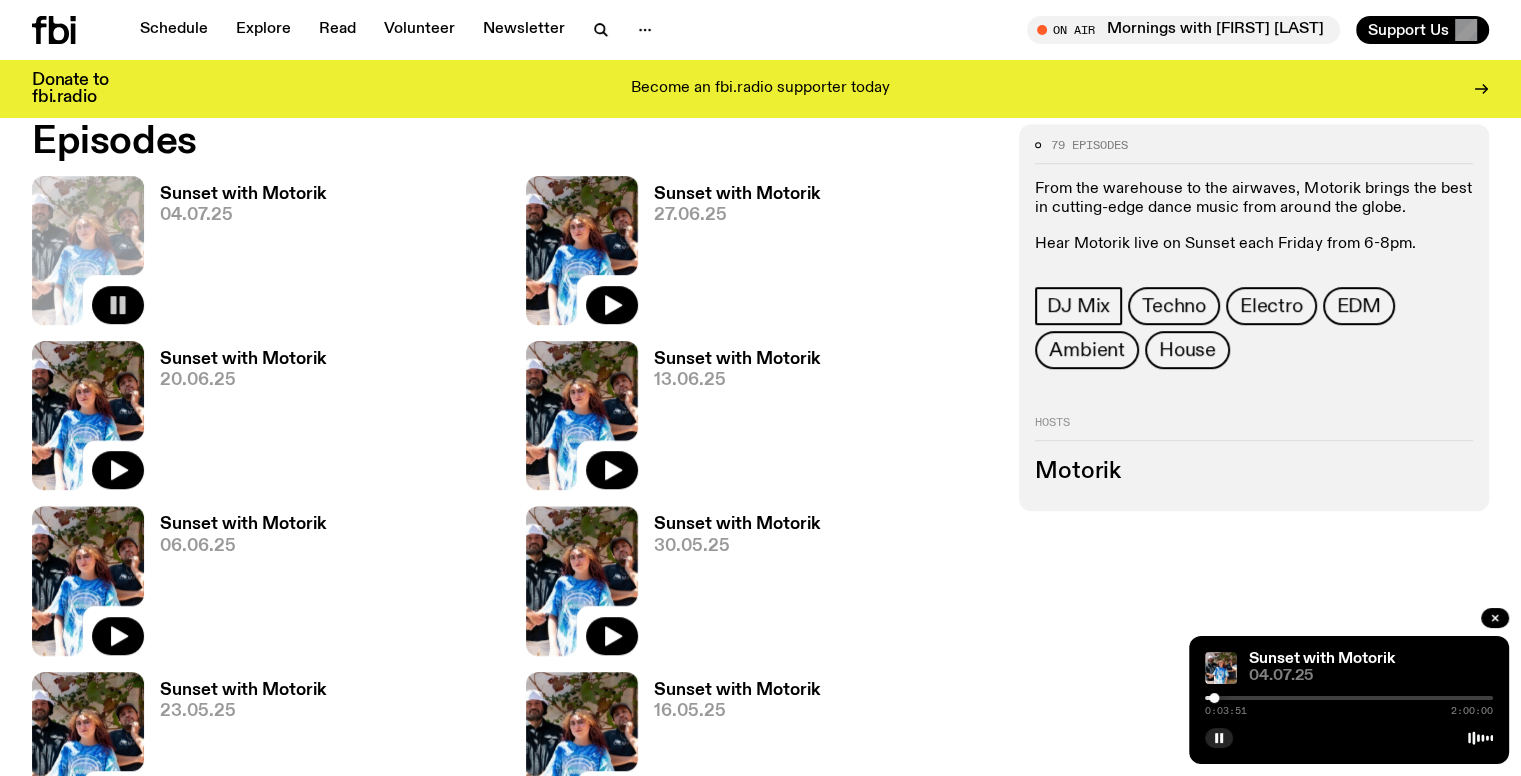 click at bounding box center (1349, 698) 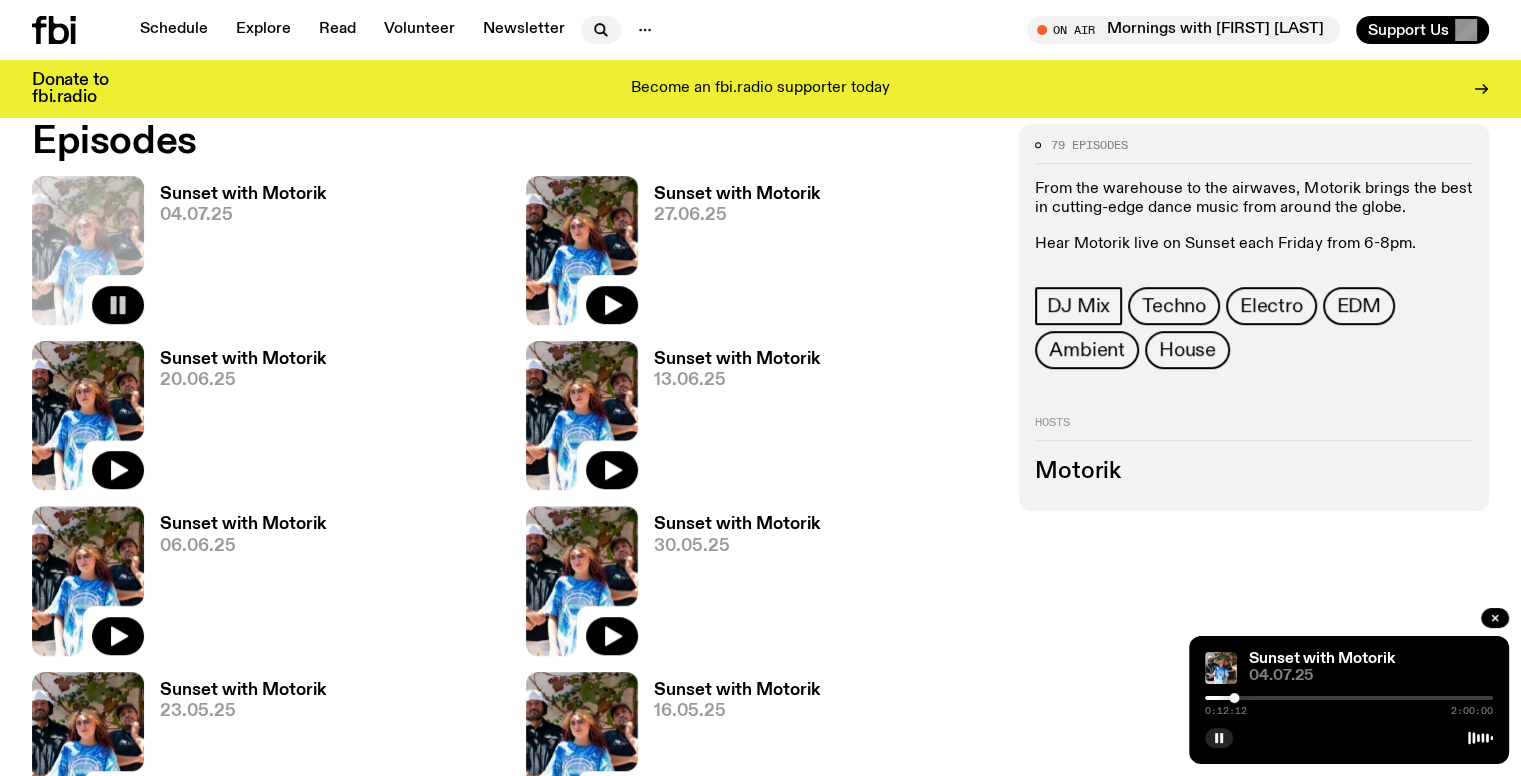 click 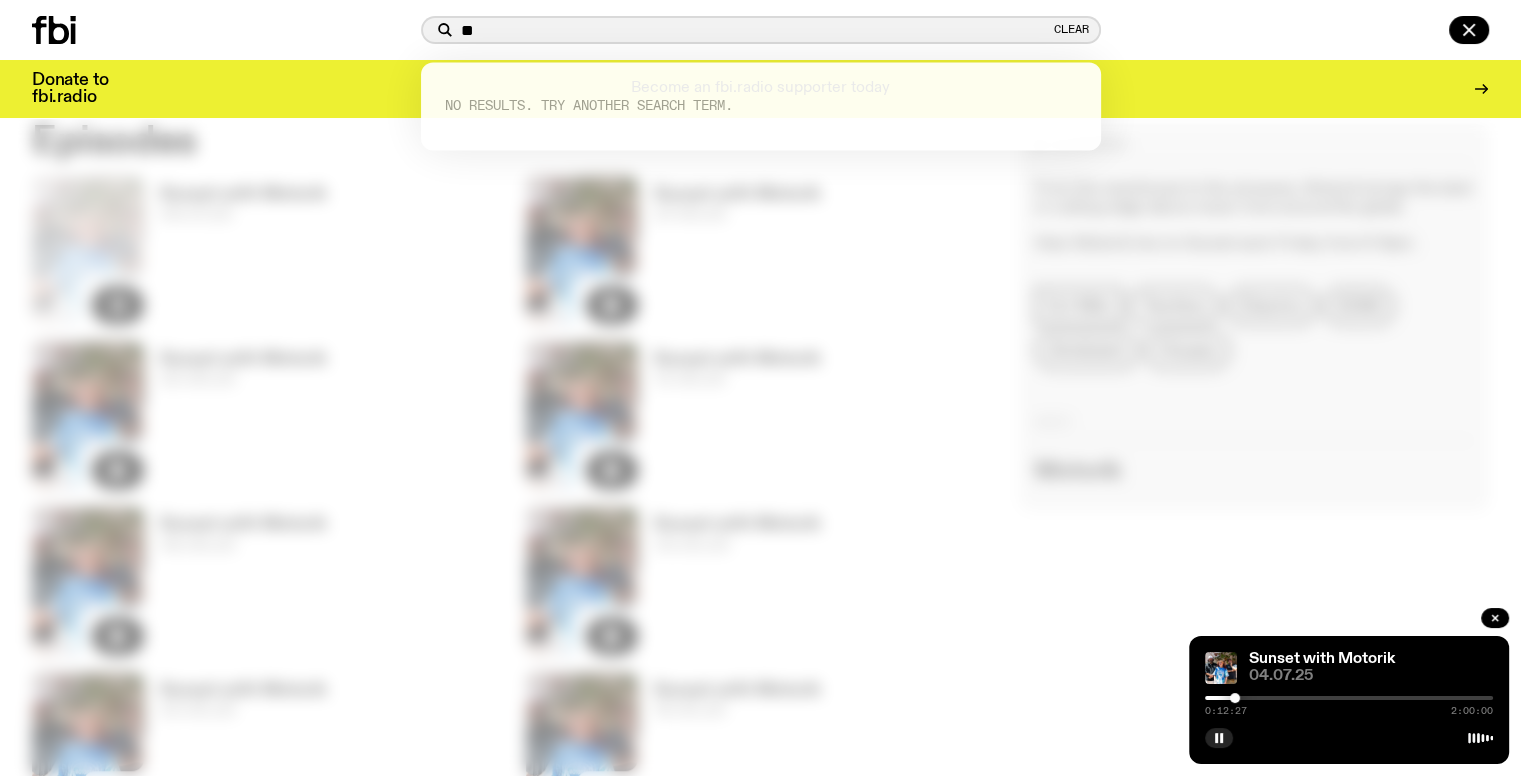 type on "*" 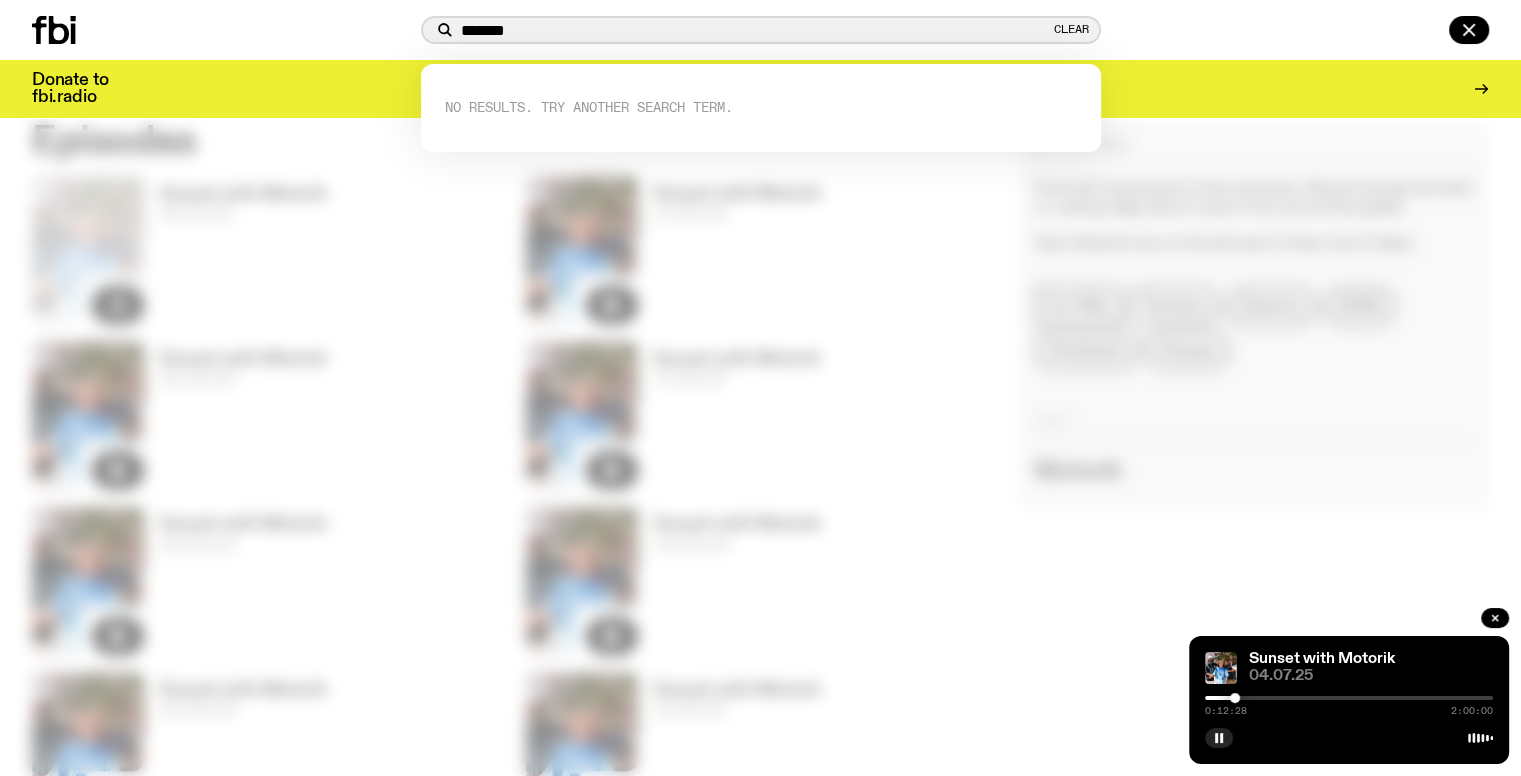 type on "*******" 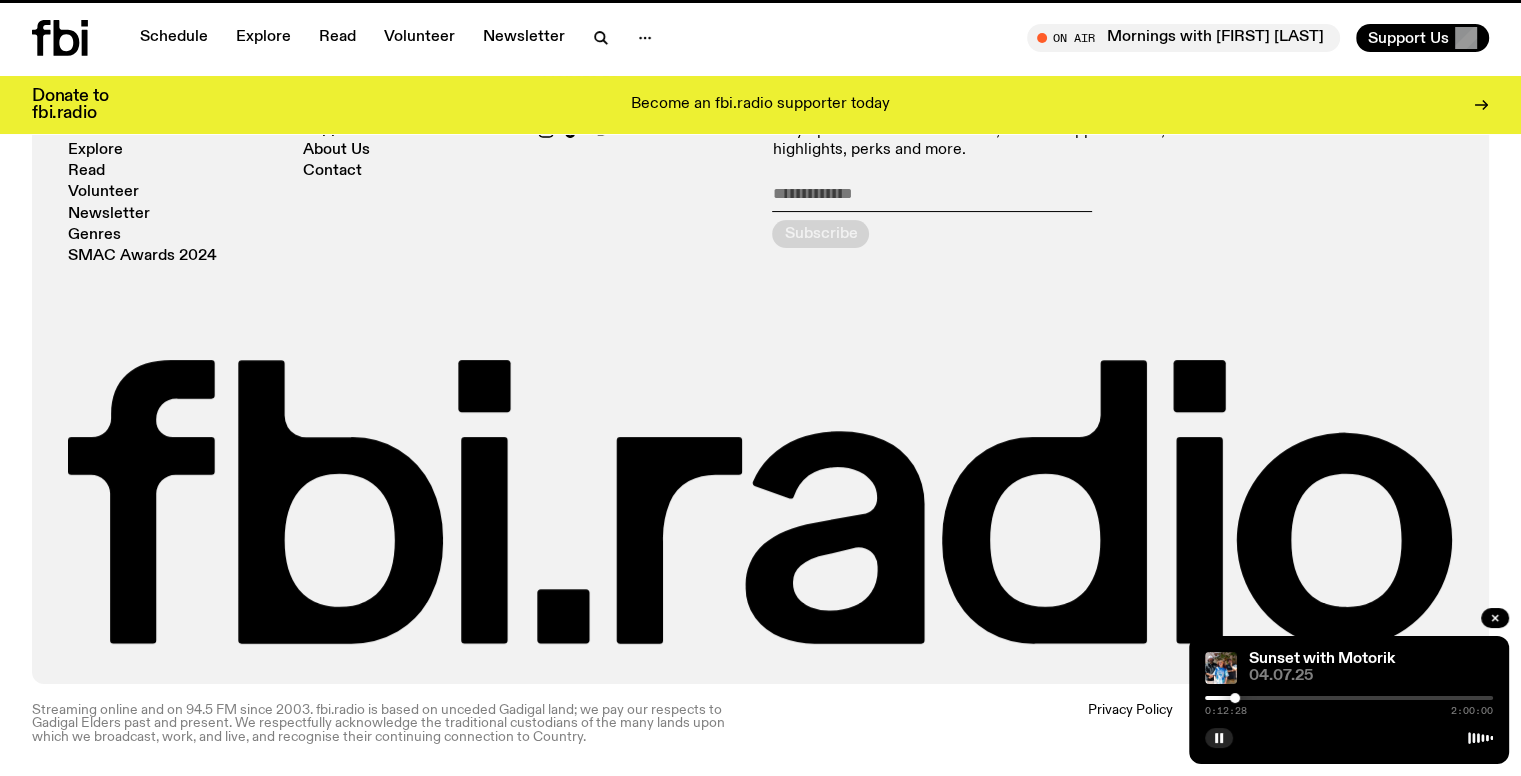 scroll, scrollTop: 0, scrollLeft: 0, axis: both 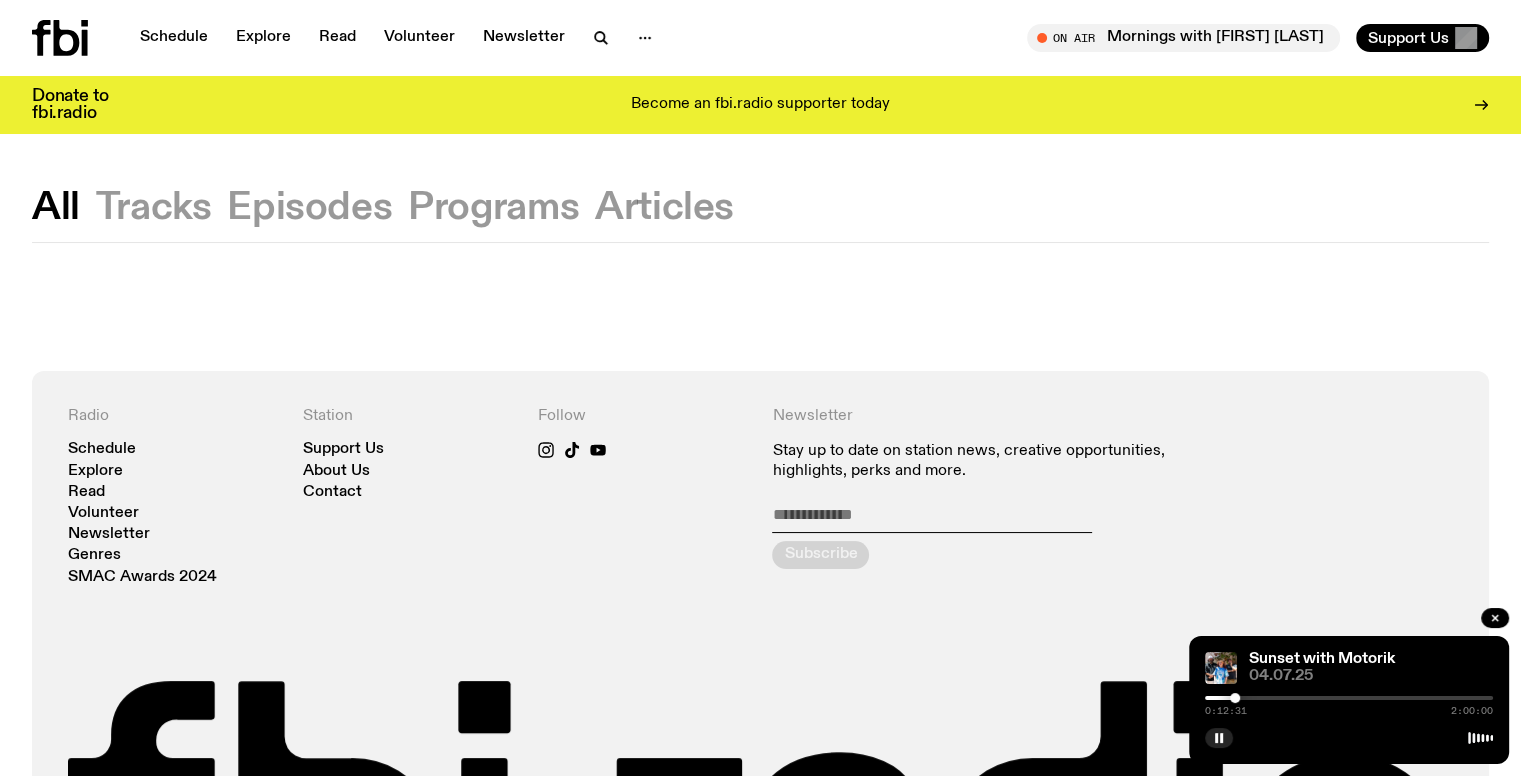 drag, startPoint x: 232, startPoint y: 187, endPoint x: 276, endPoint y: 204, distance: 47.169907 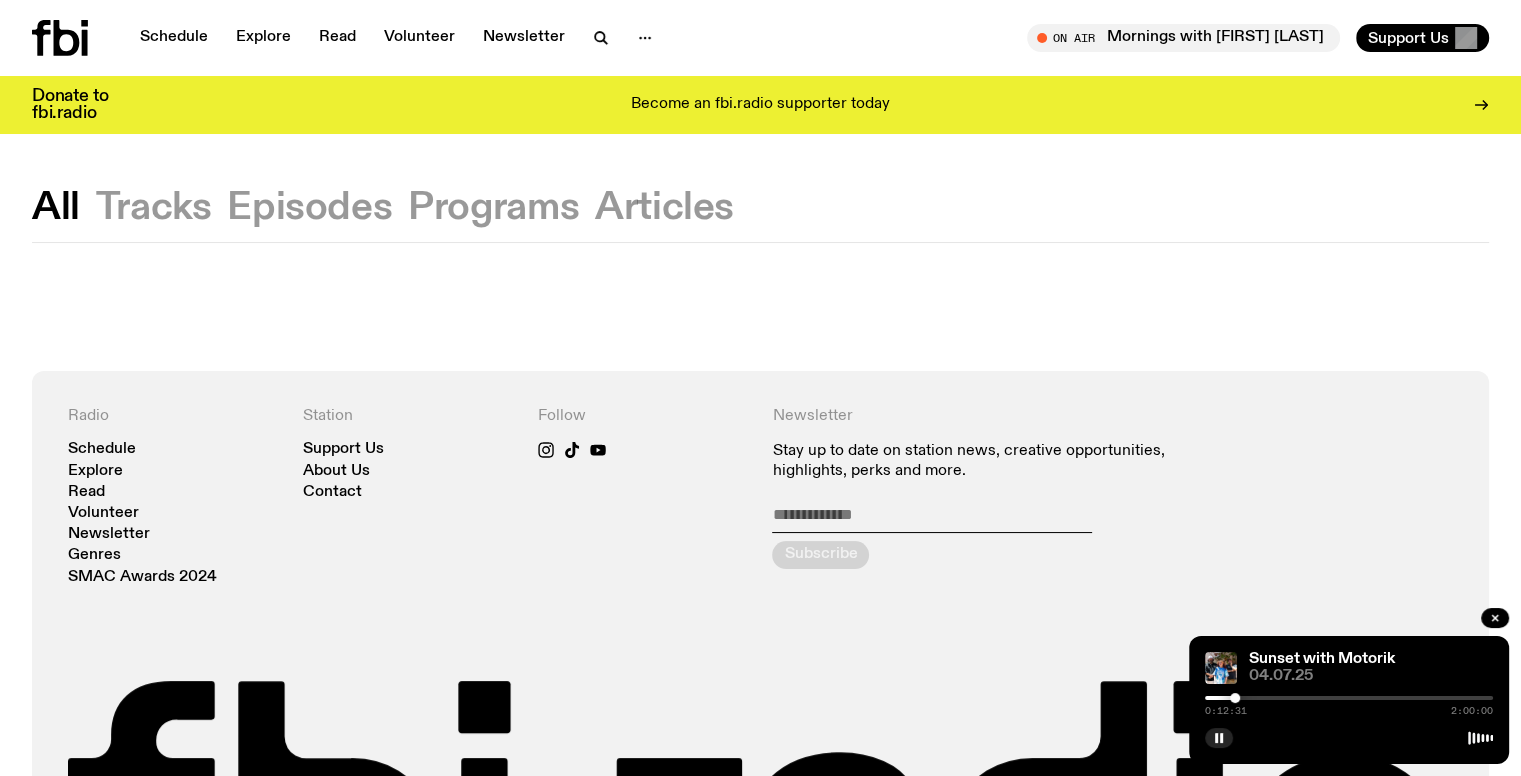 click on "Episodes" 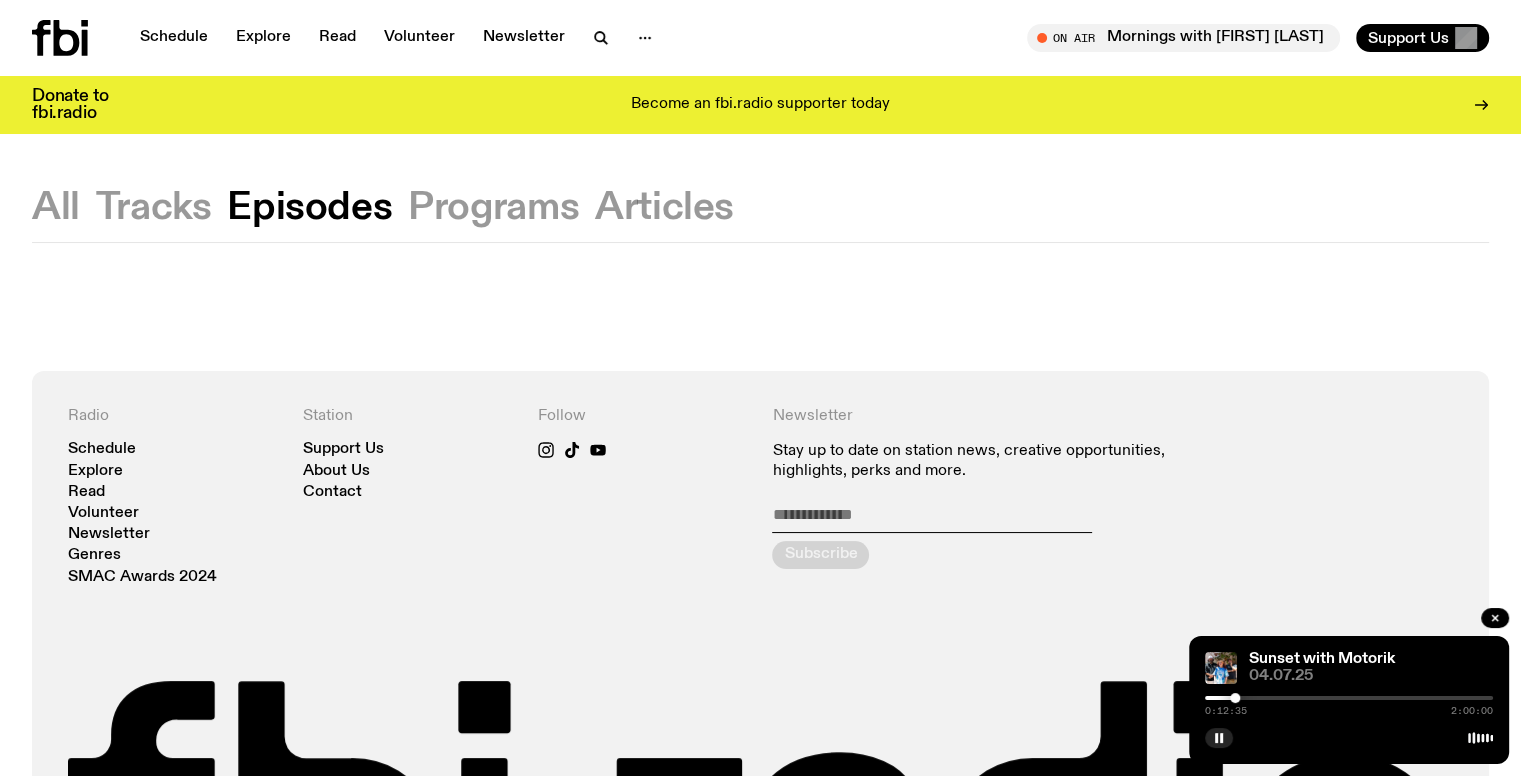 click on "Programs" 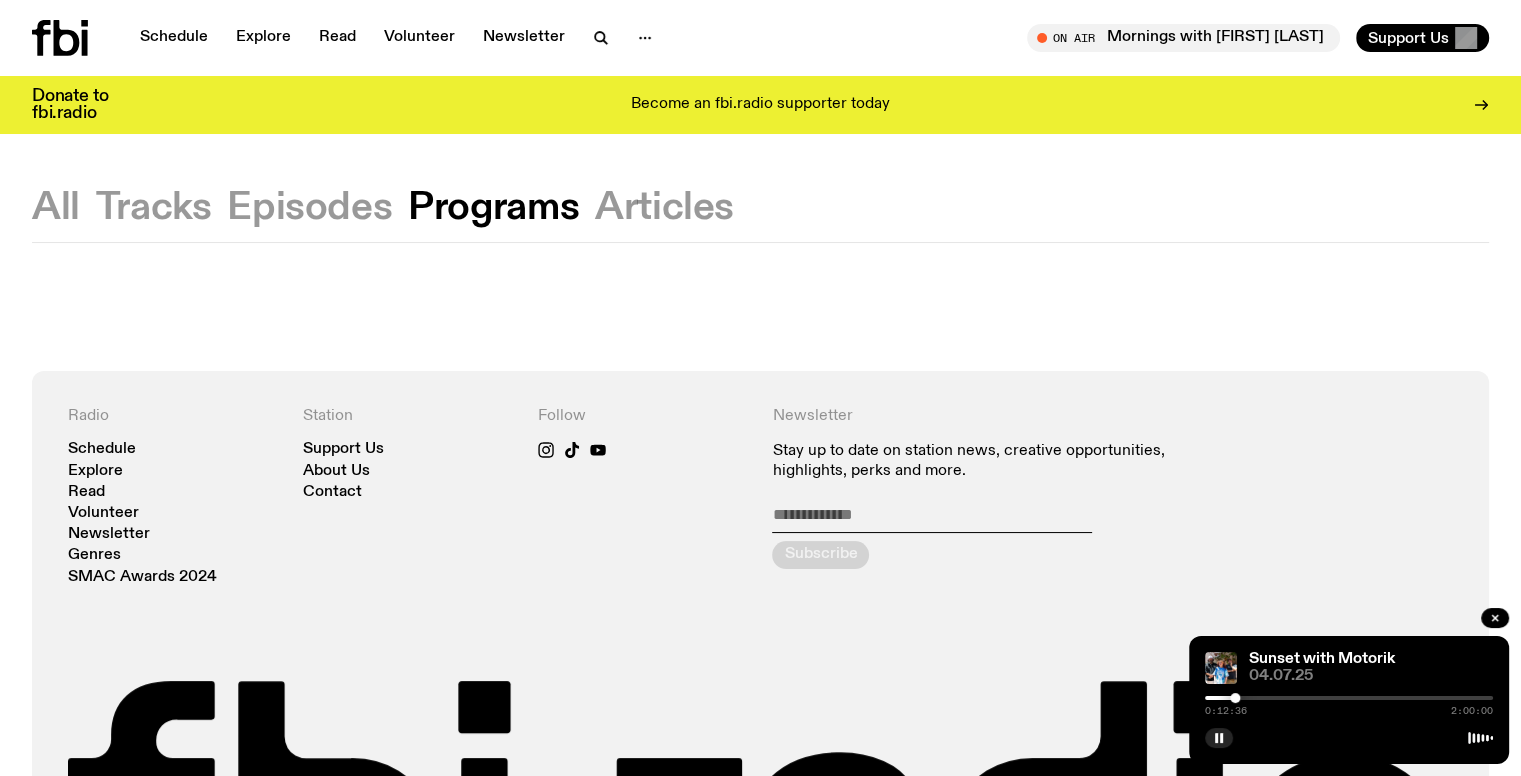 click on "Tracks" 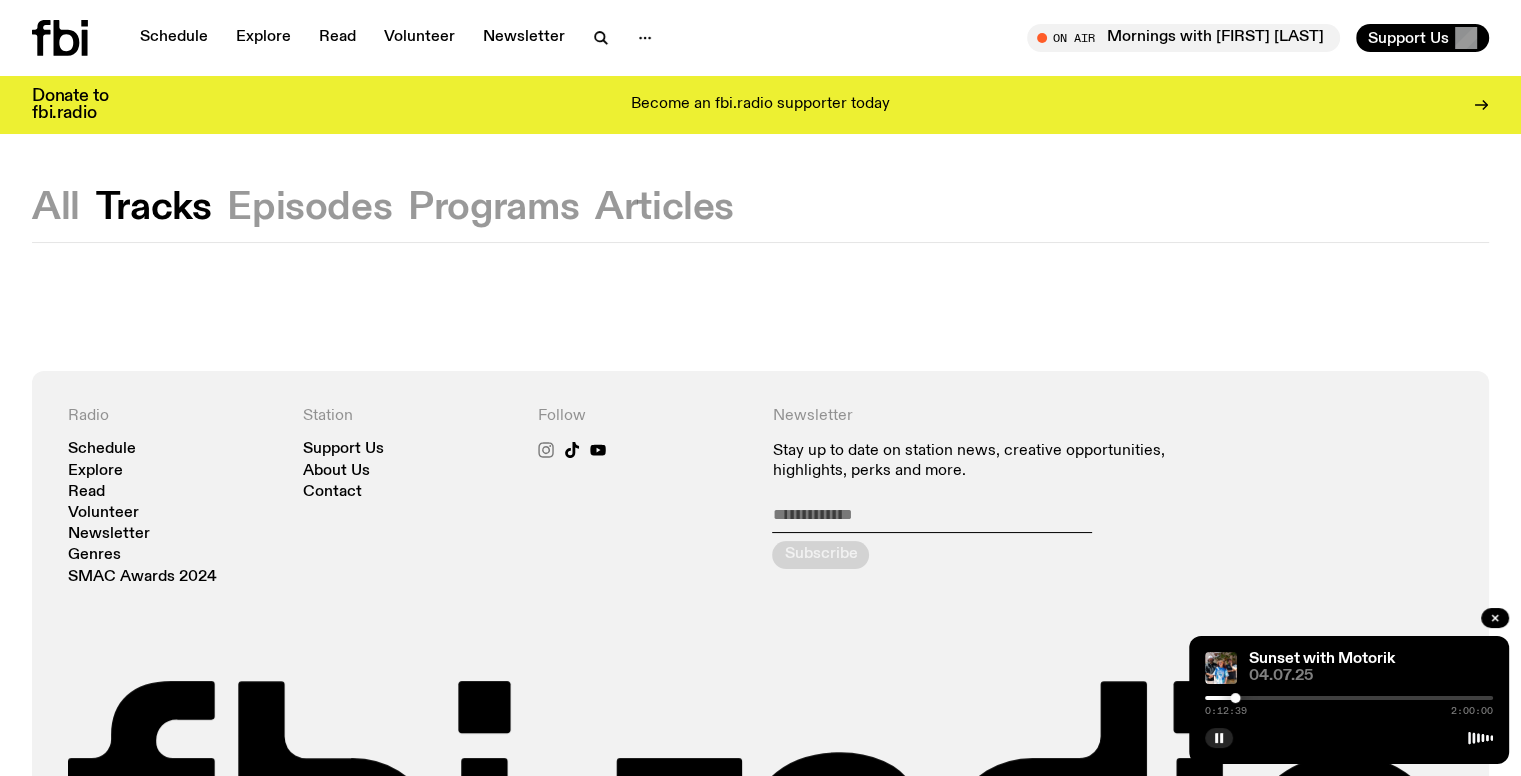 click 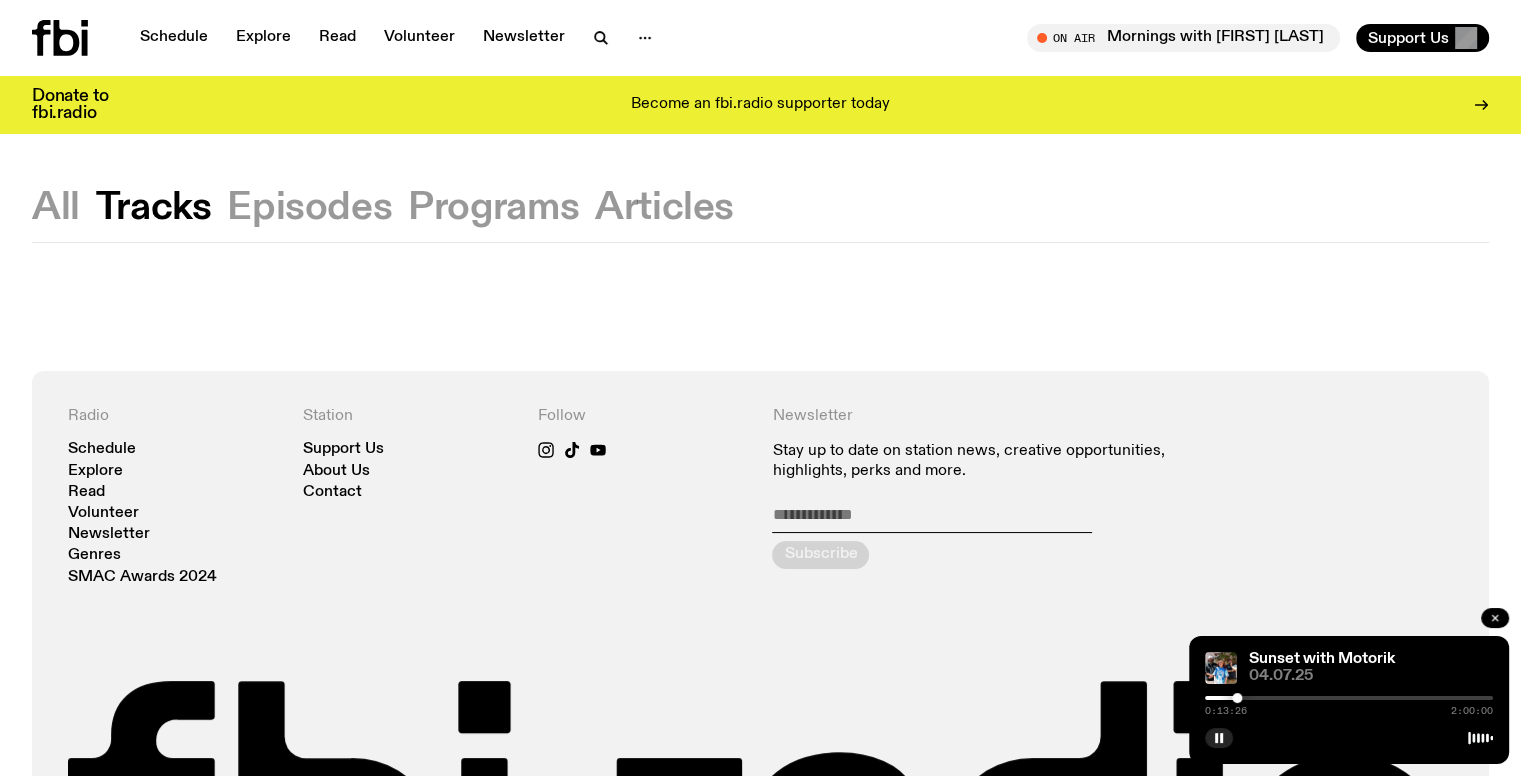 click 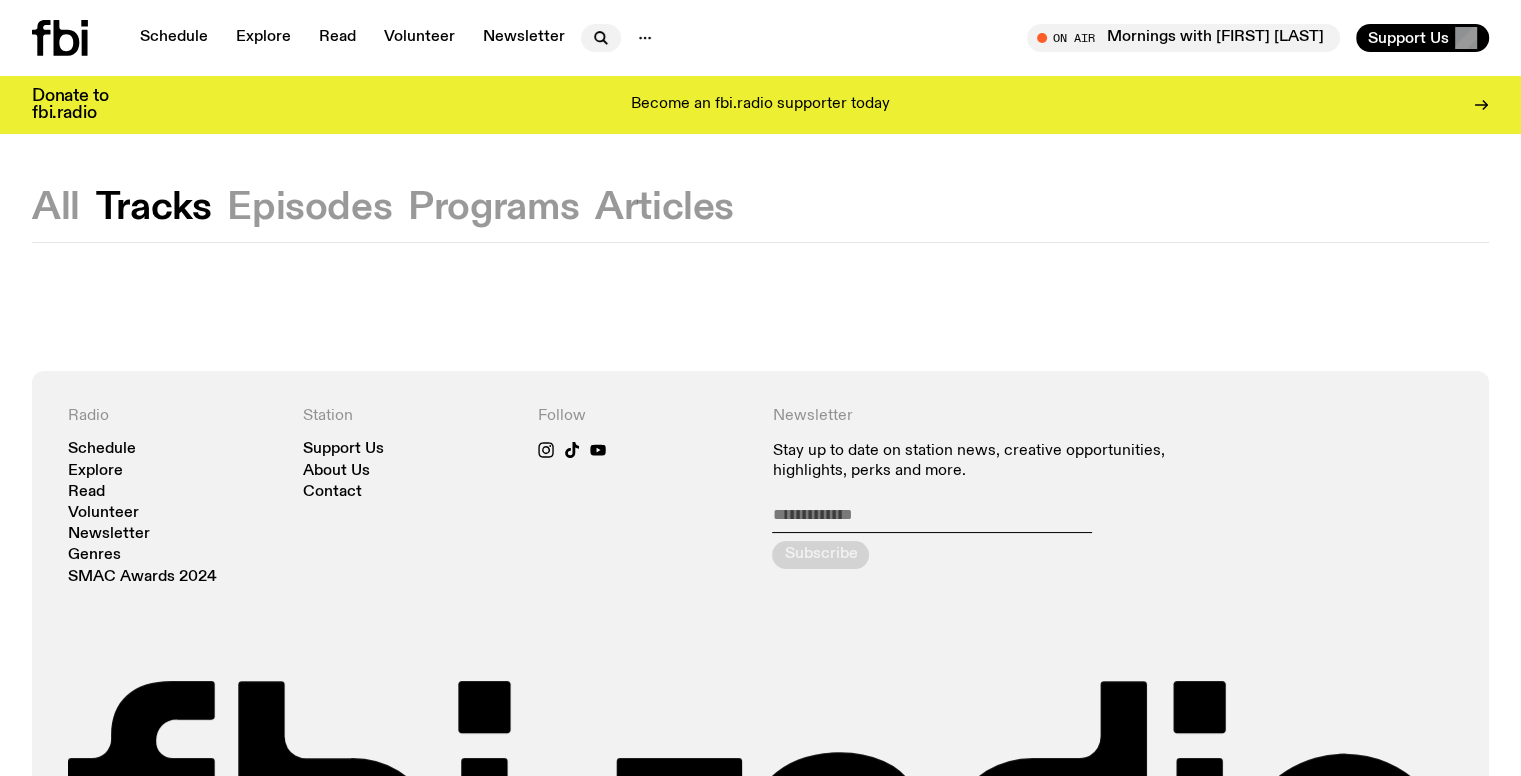 click 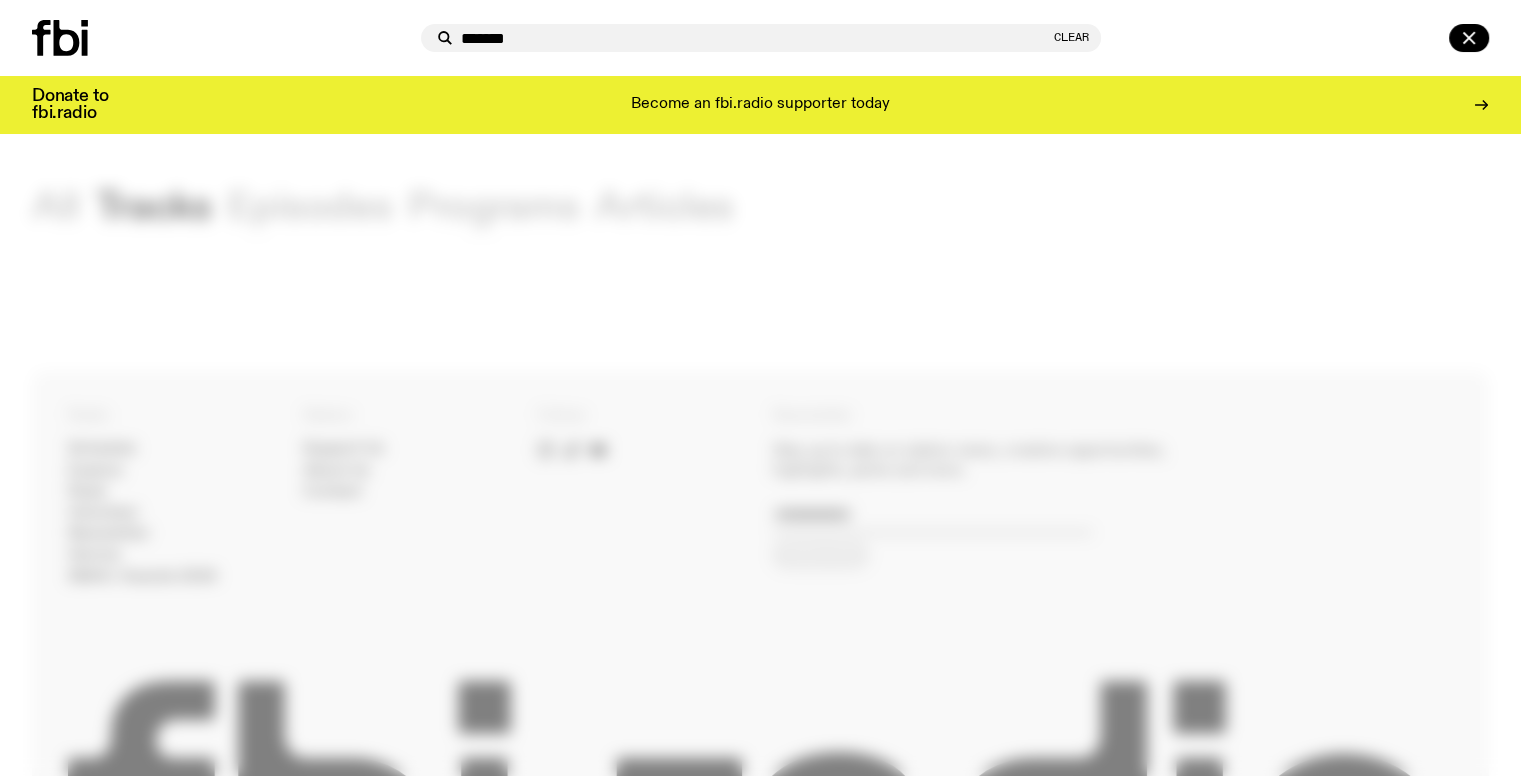 type on "*******" 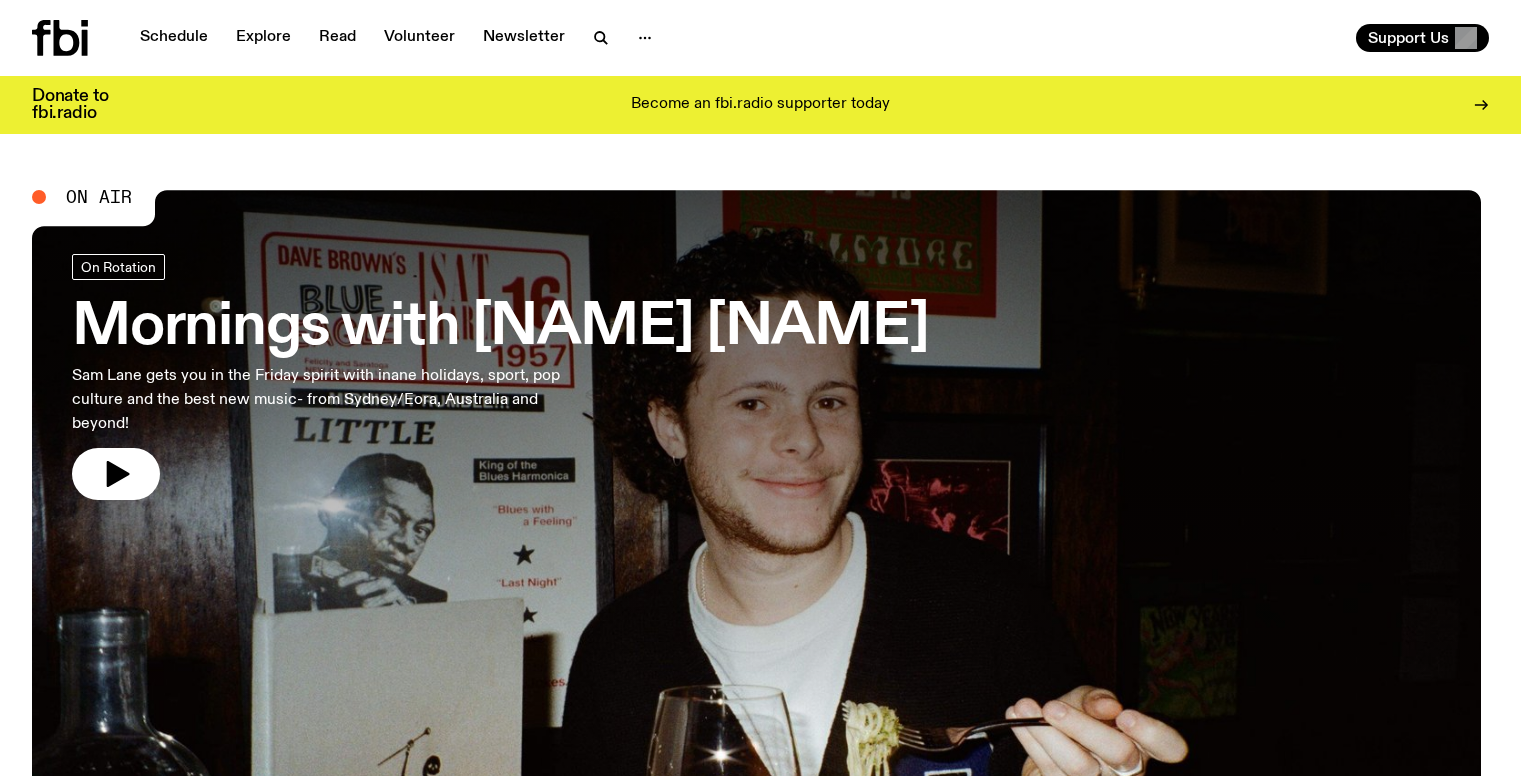 scroll, scrollTop: 0, scrollLeft: 0, axis: both 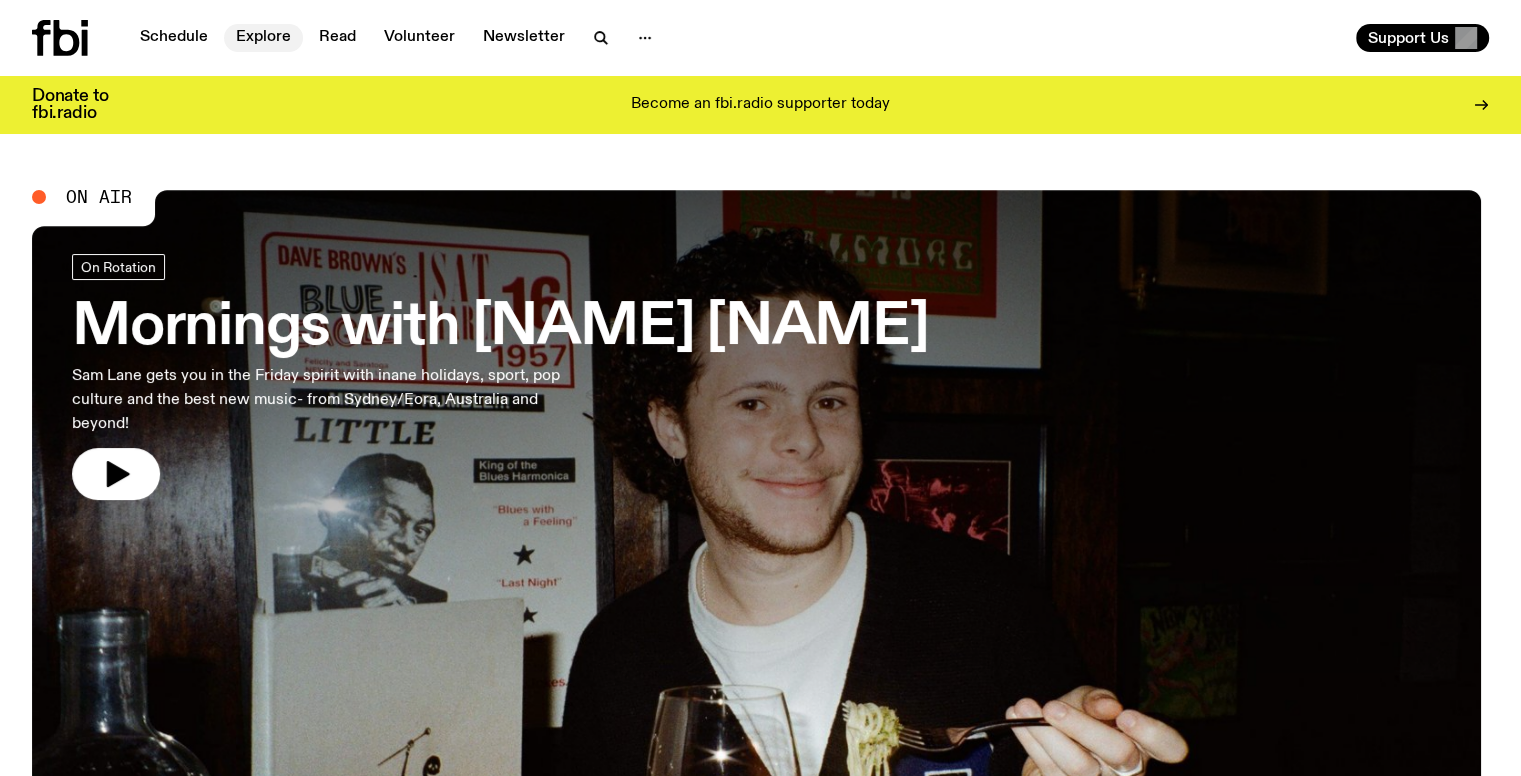 click on "Schedule Explore Read Volunteer Newsletter" at bounding box center [396, 38] 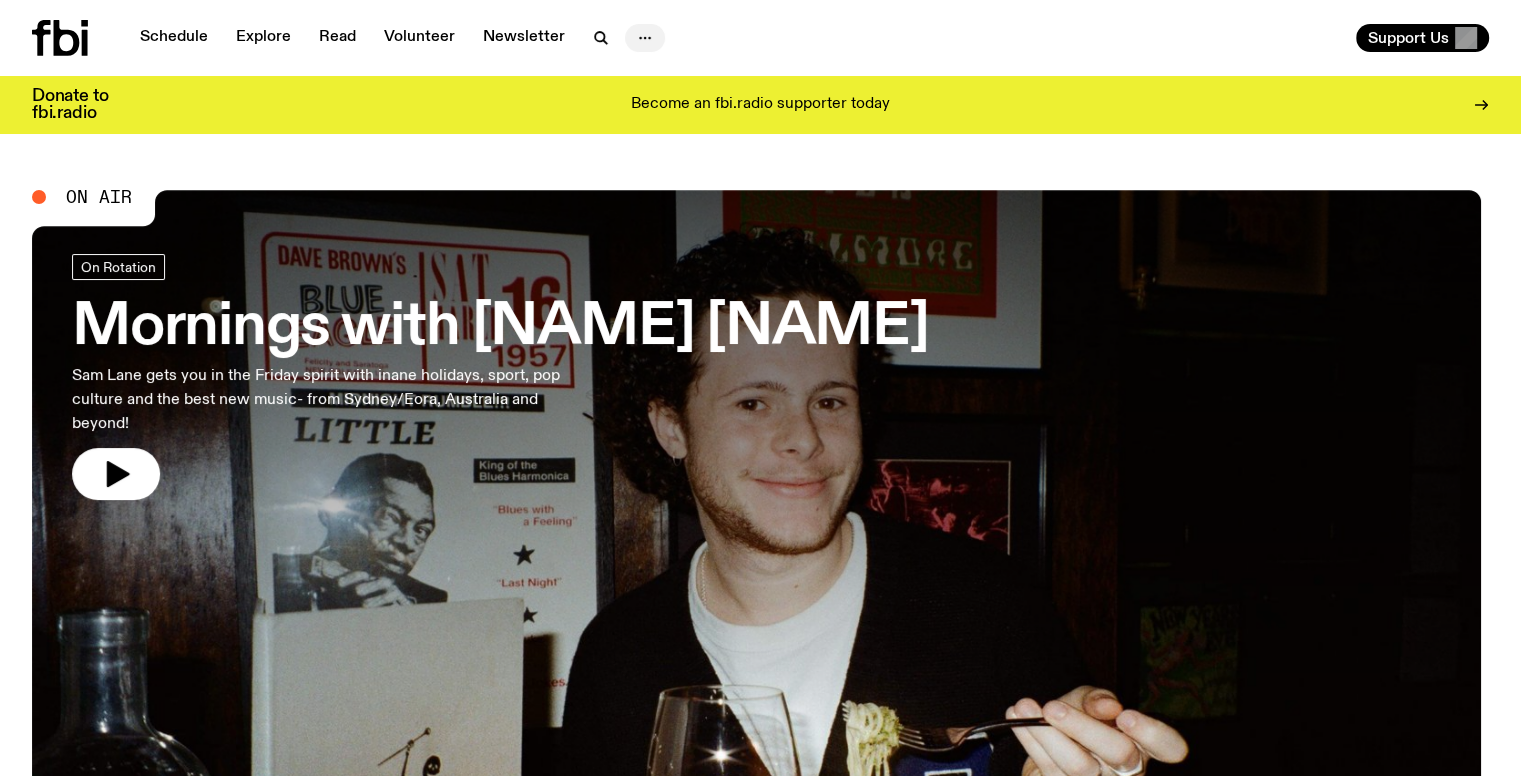 click 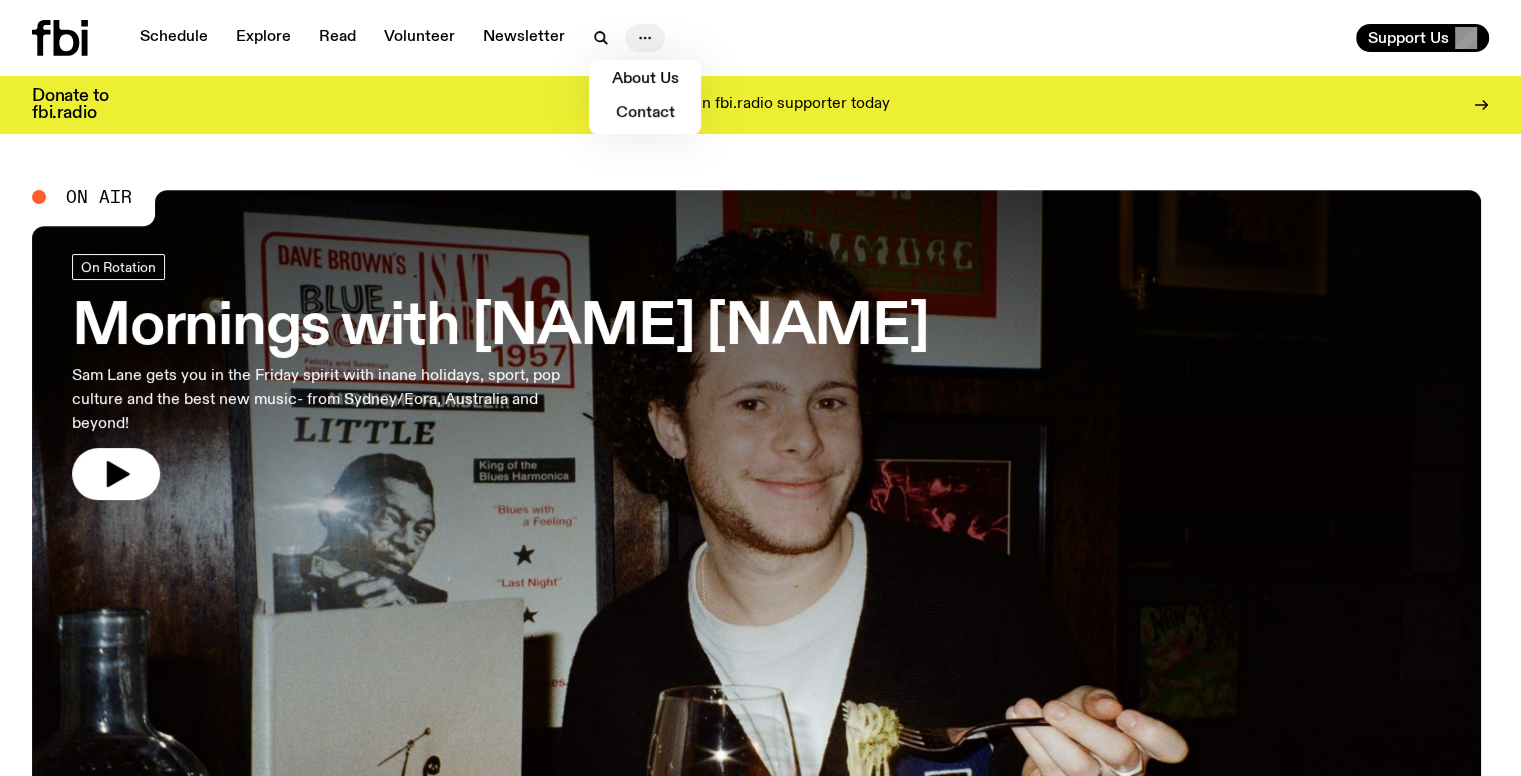 click 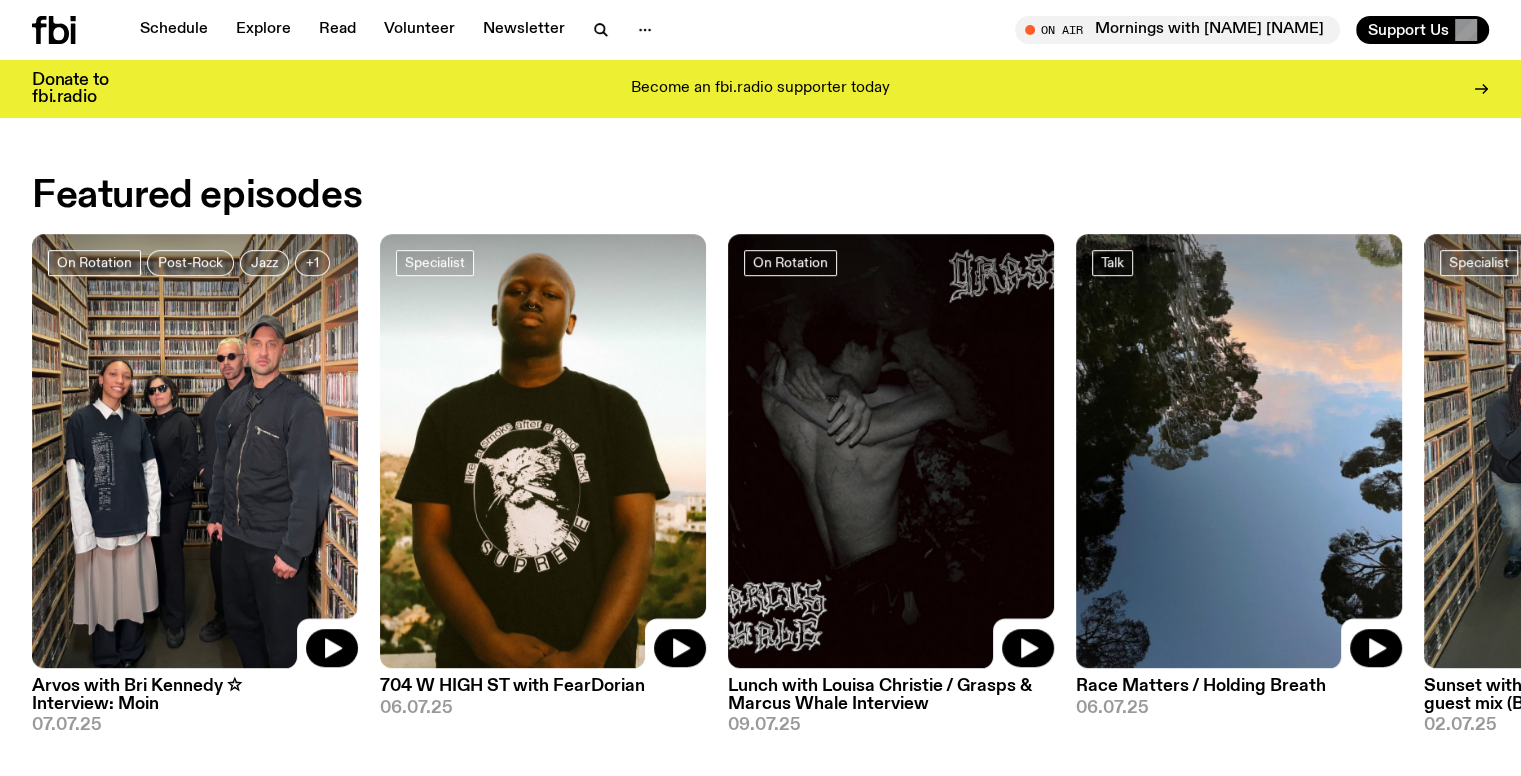 scroll, scrollTop: 907, scrollLeft: 0, axis: vertical 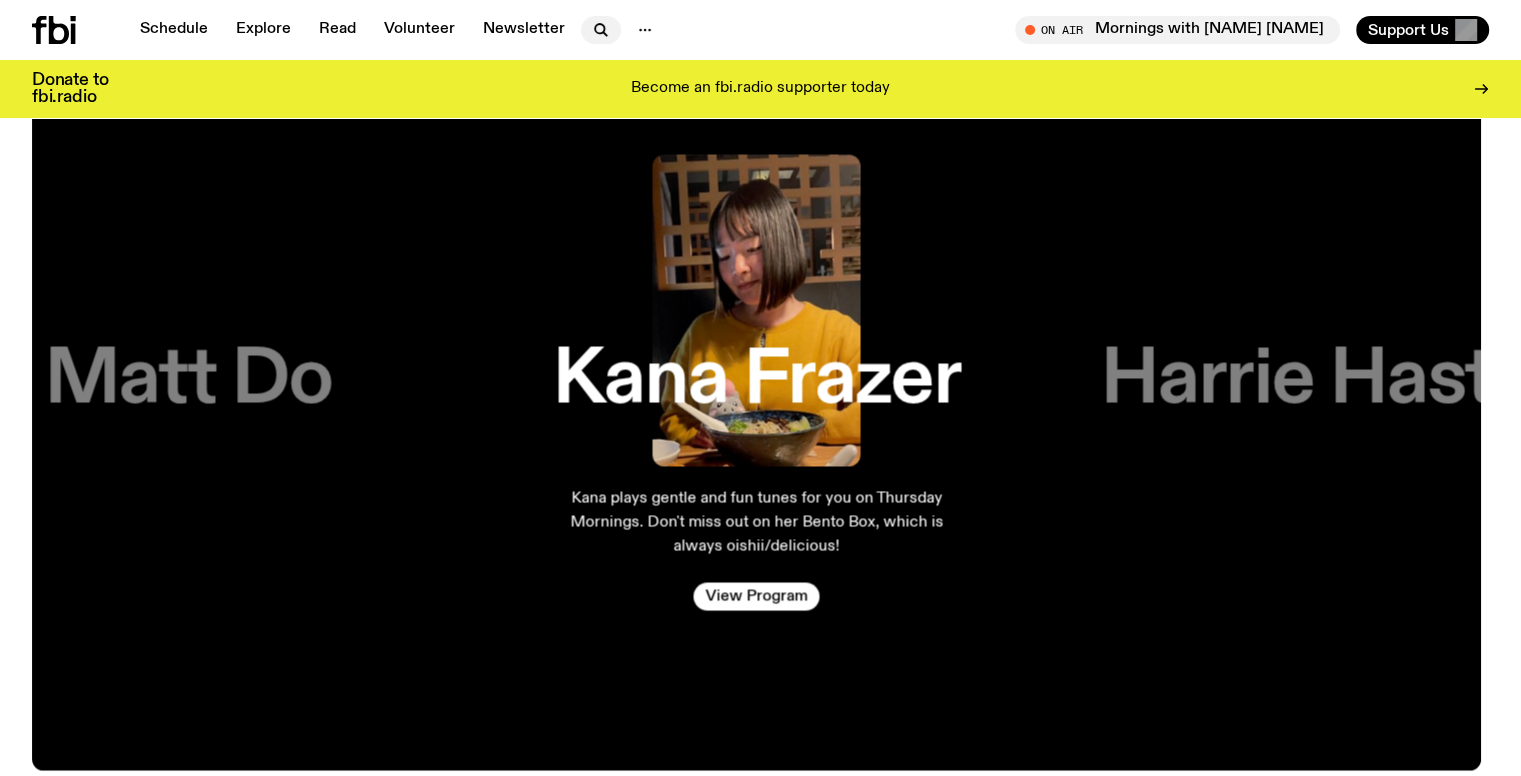 click 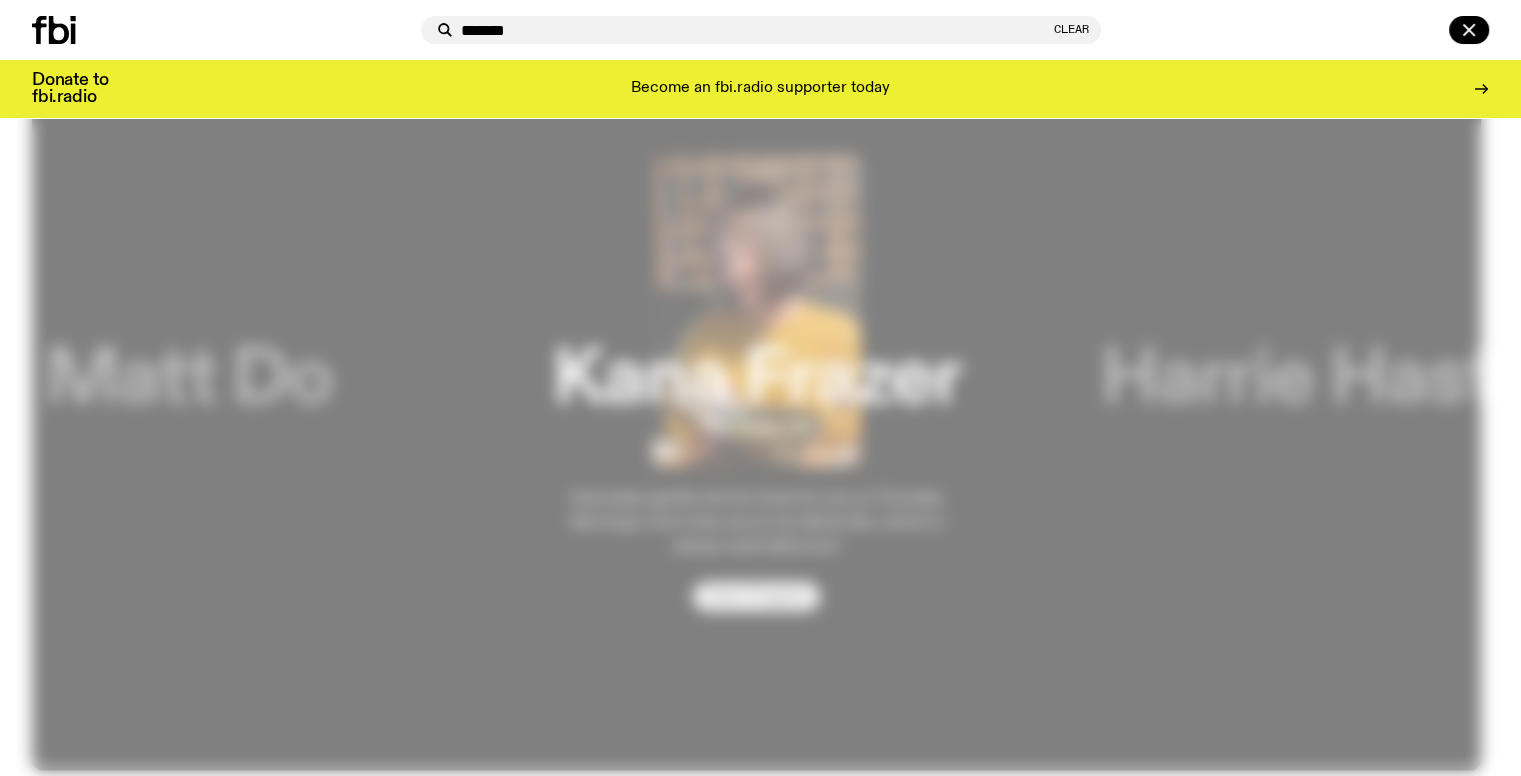 type on "*******" 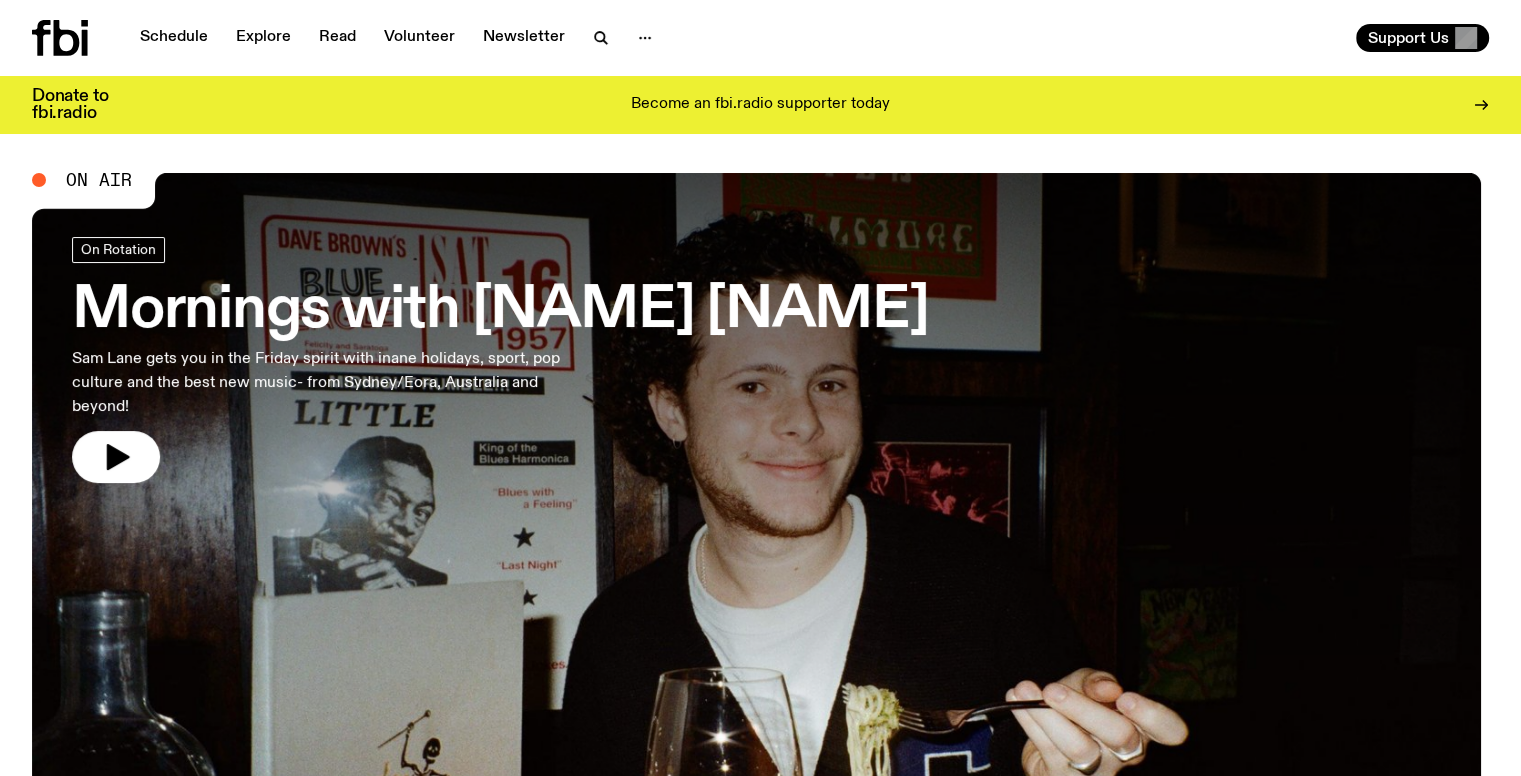 scroll, scrollTop: 0, scrollLeft: 0, axis: both 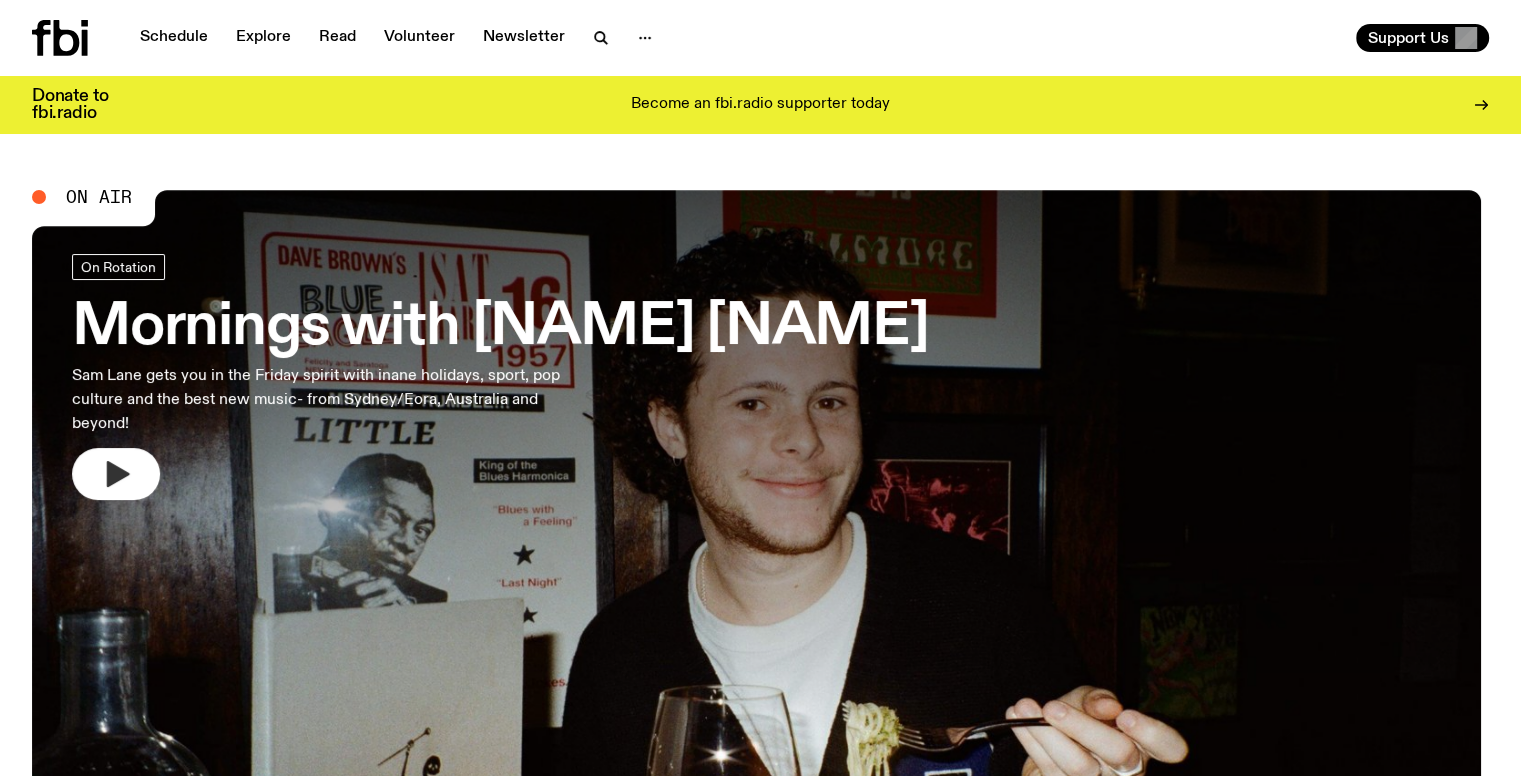 click 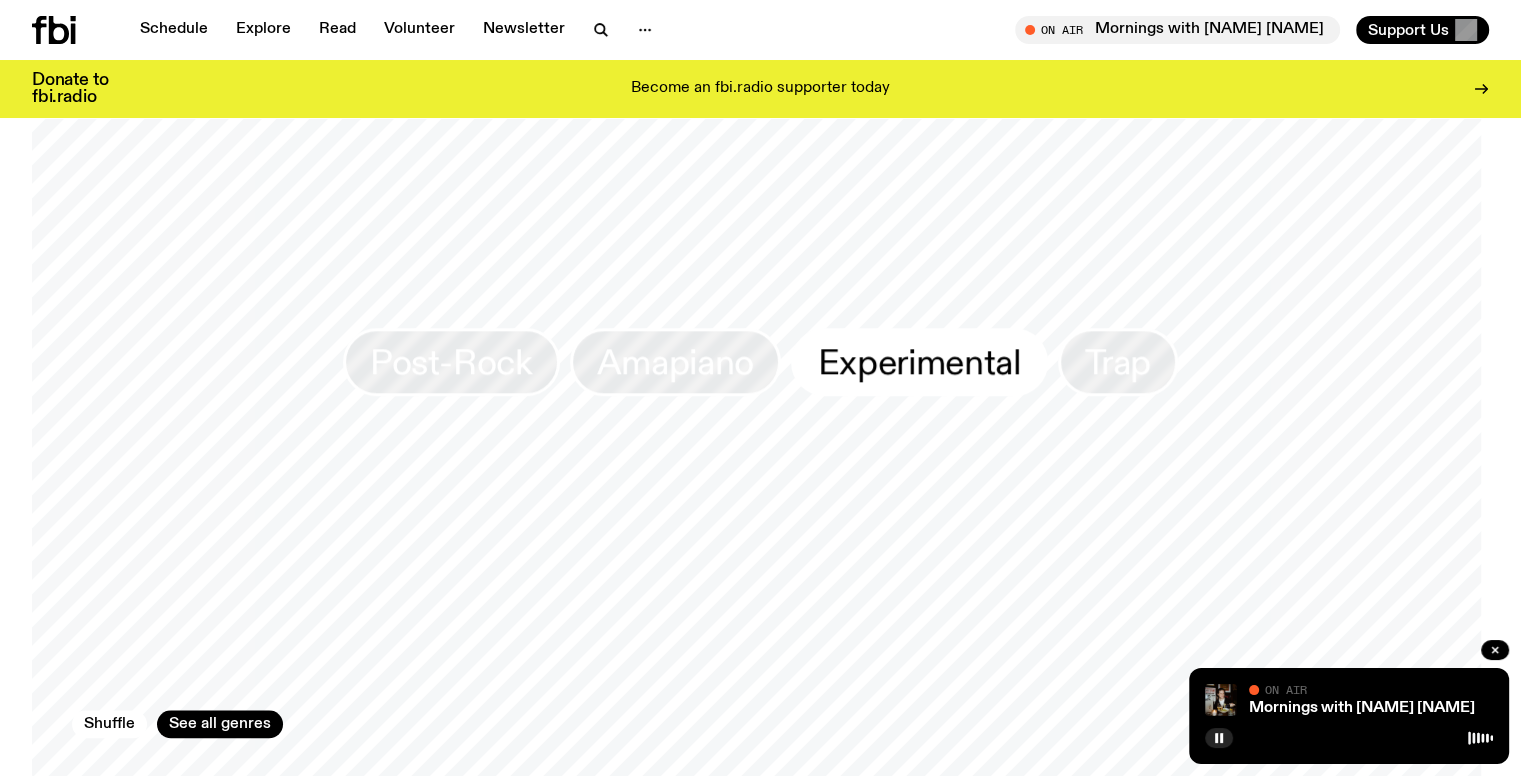 scroll, scrollTop: 1772, scrollLeft: 0, axis: vertical 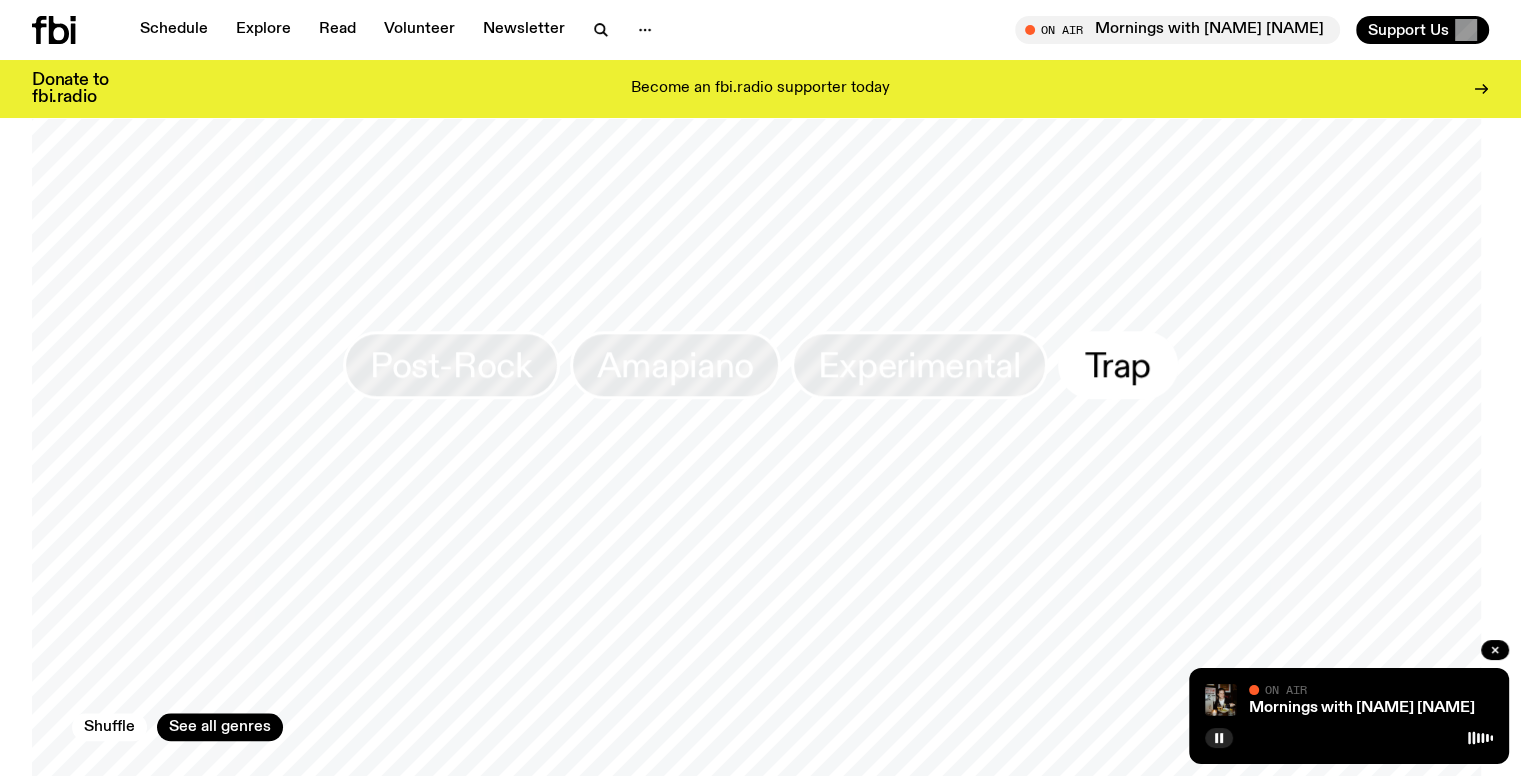 click on "Trap" at bounding box center [1118, 365] 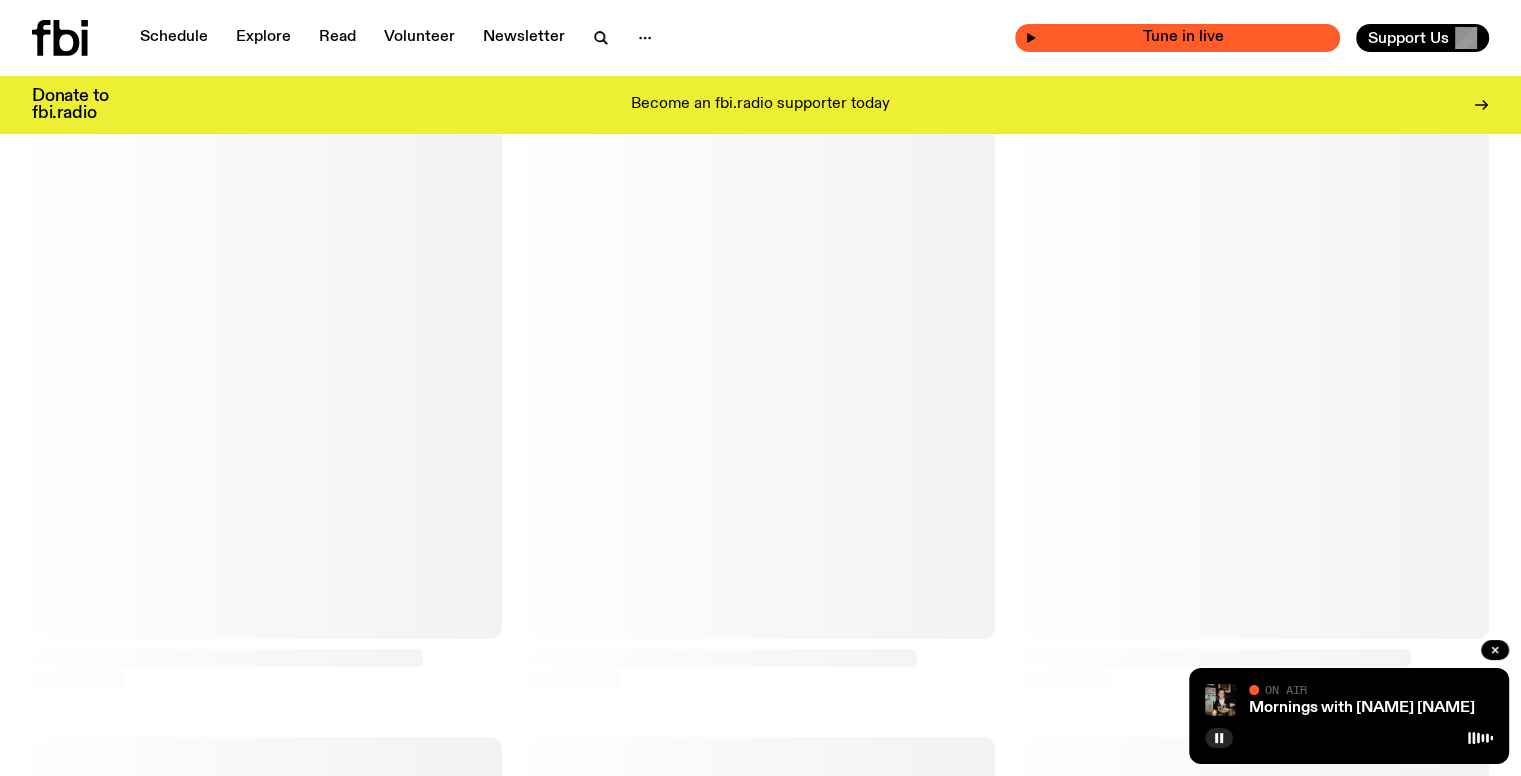 scroll, scrollTop: 0, scrollLeft: 0, axis: both 